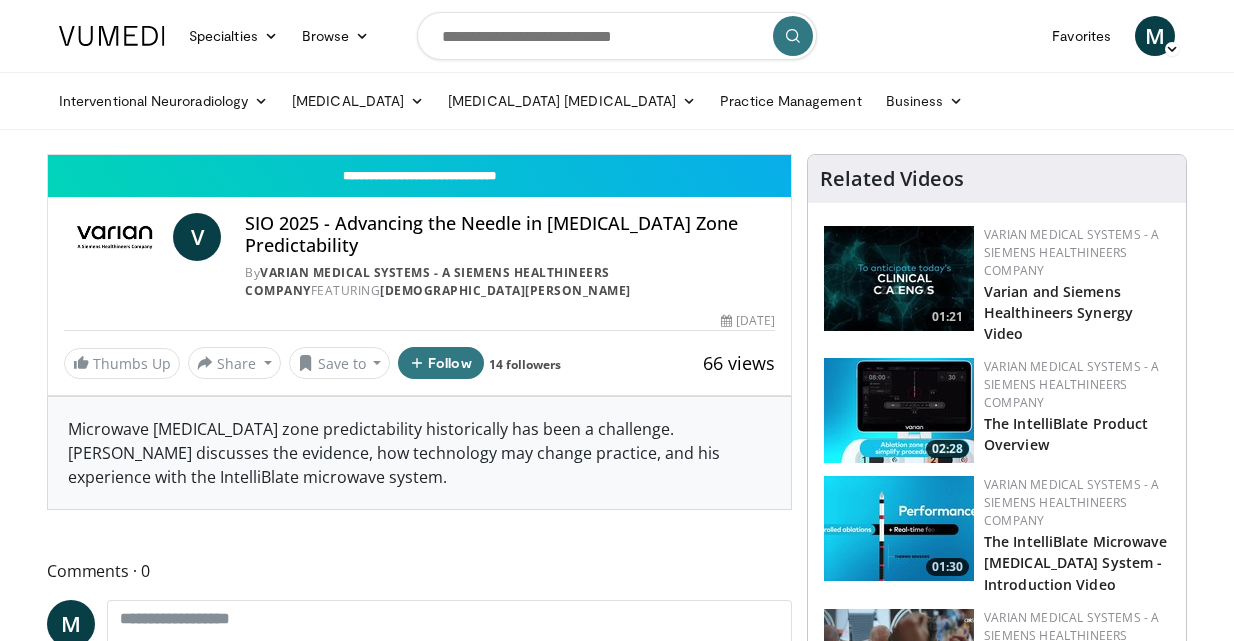 scroll, scrollTop: 0, scrollLeft: 0, axis: both 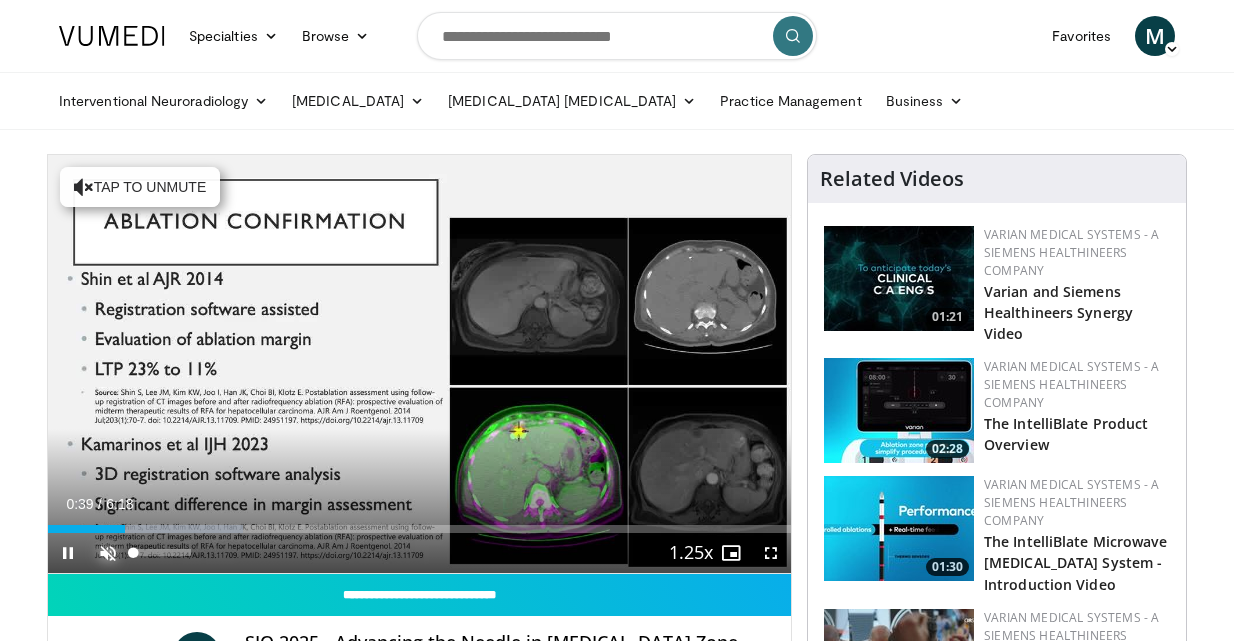 click at bounding box center [108, 553] 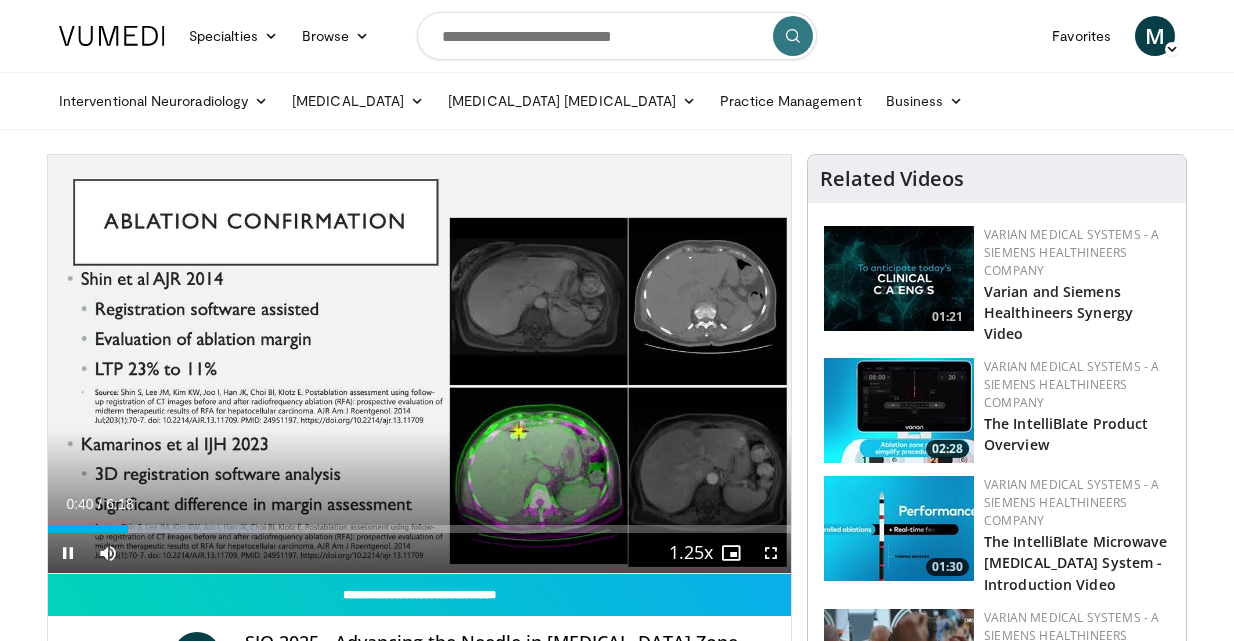 click on "Current Time  0:40 / Duration  6:18 Pause Skip Backward Skip Forward Mute 93% Loaded :  28.81% 0:40 1:14 Stream Type  LIVE Seek to live, currently behind live LIVE   1.25x Playback Rate 0.5x 0.75x 1x 1.25x , selected 1.5x 1.75x 2x Chapters Chapters Descriptions descriptions off , selected Captions captions settings , opens captions settings dialog captions off , selected Audio Track en (Main) , selected Fullscreen Enable picture-in-picture mode" at bounding box center [419, 553] 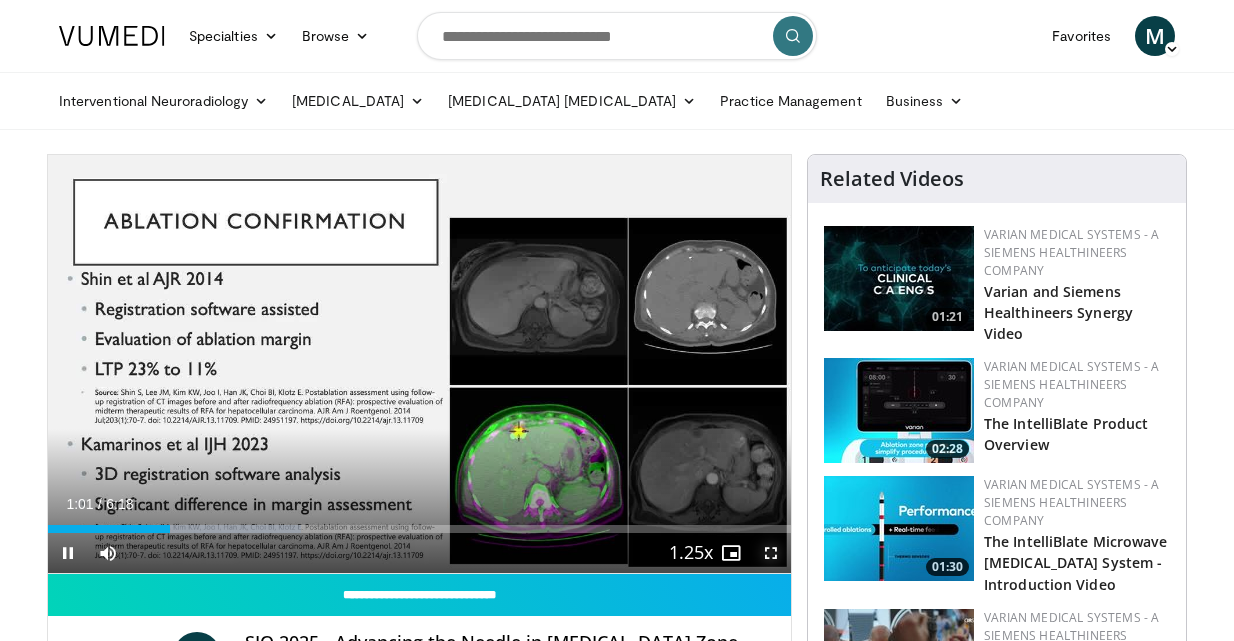 click at bounding box center [771, 553] 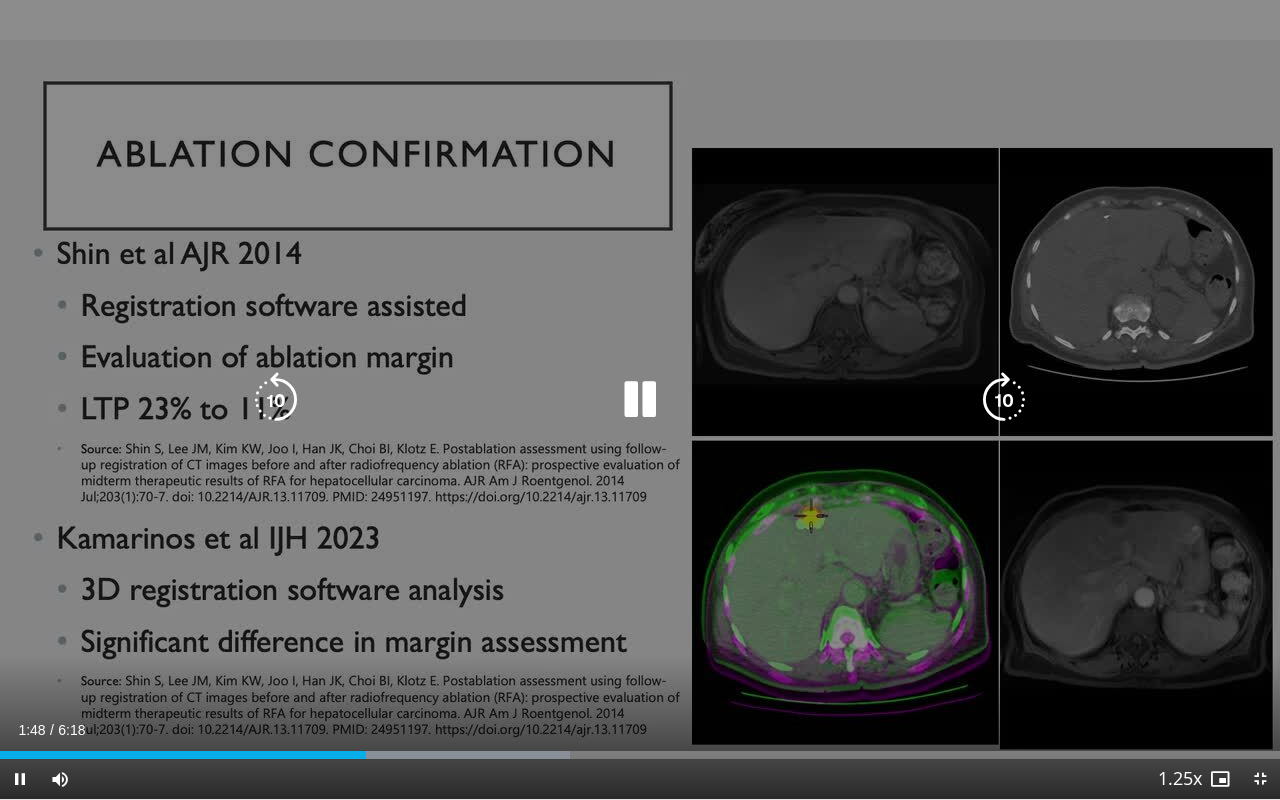 click at bounding box center (1004, 400) 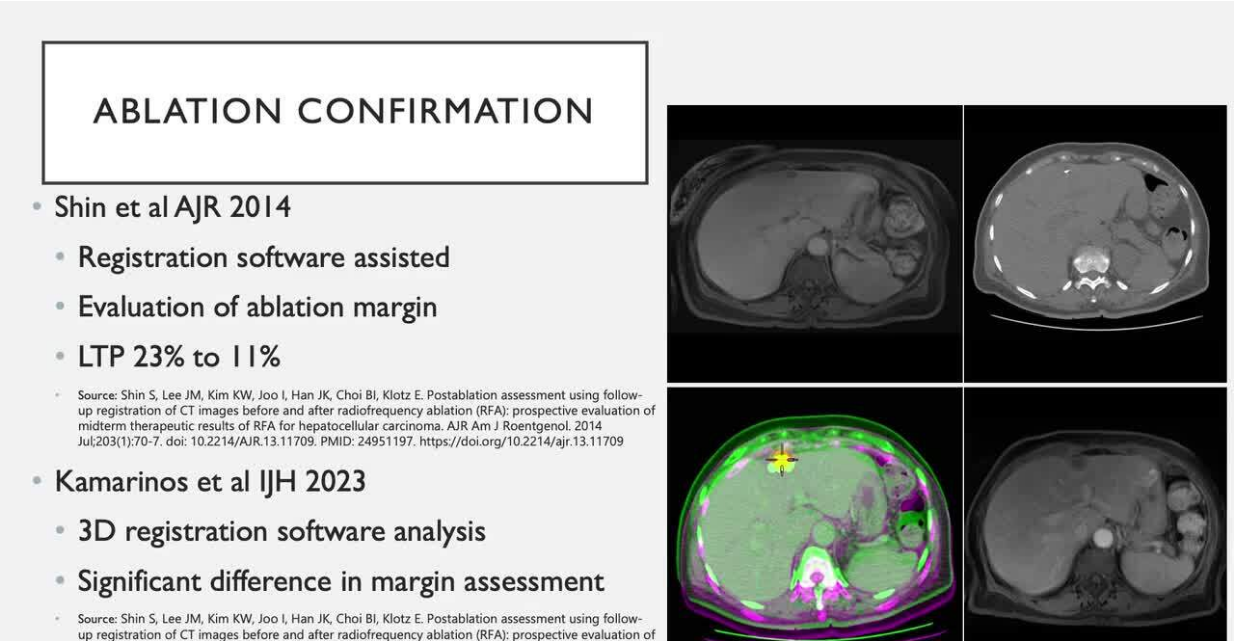 scroll, scrollTop: 108, scrollLeft: 0, axis: vertical 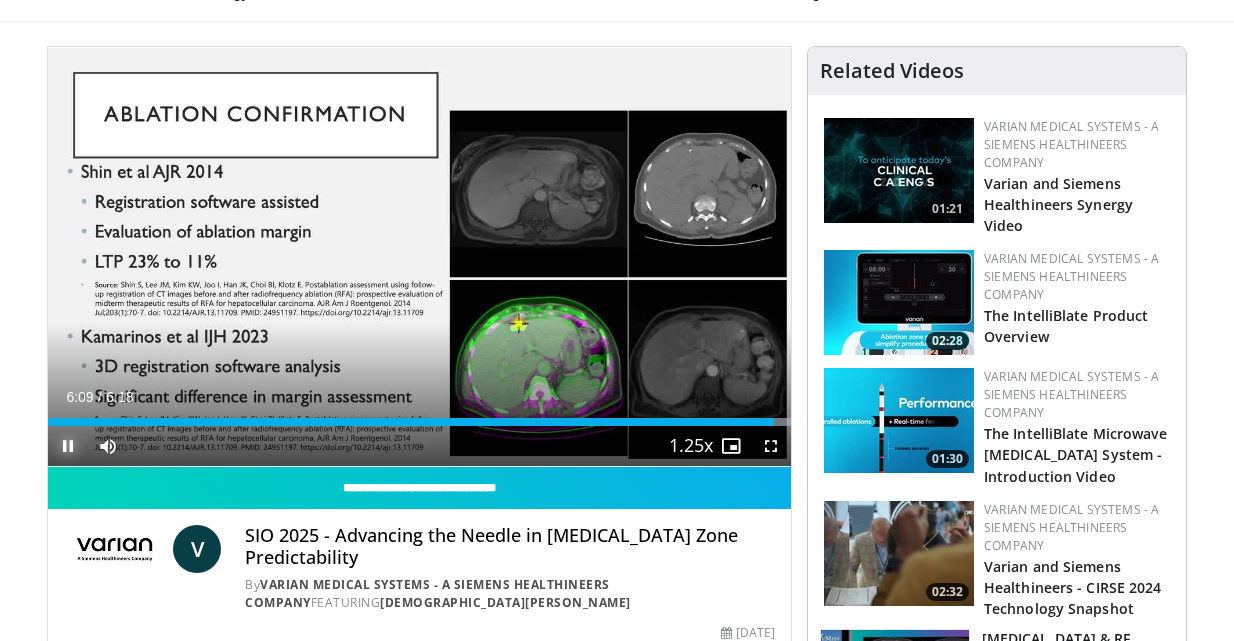 click at bounding box center (68, 446) 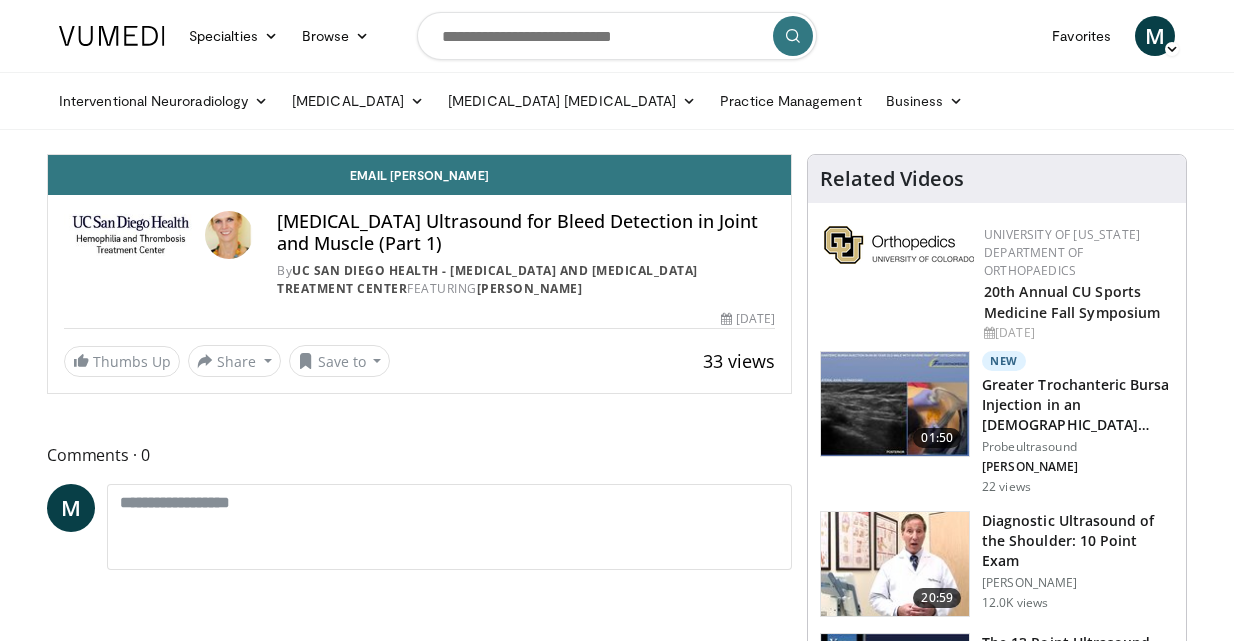 scroll, scrollTop: 0, scrollLeft: 0, axis: both 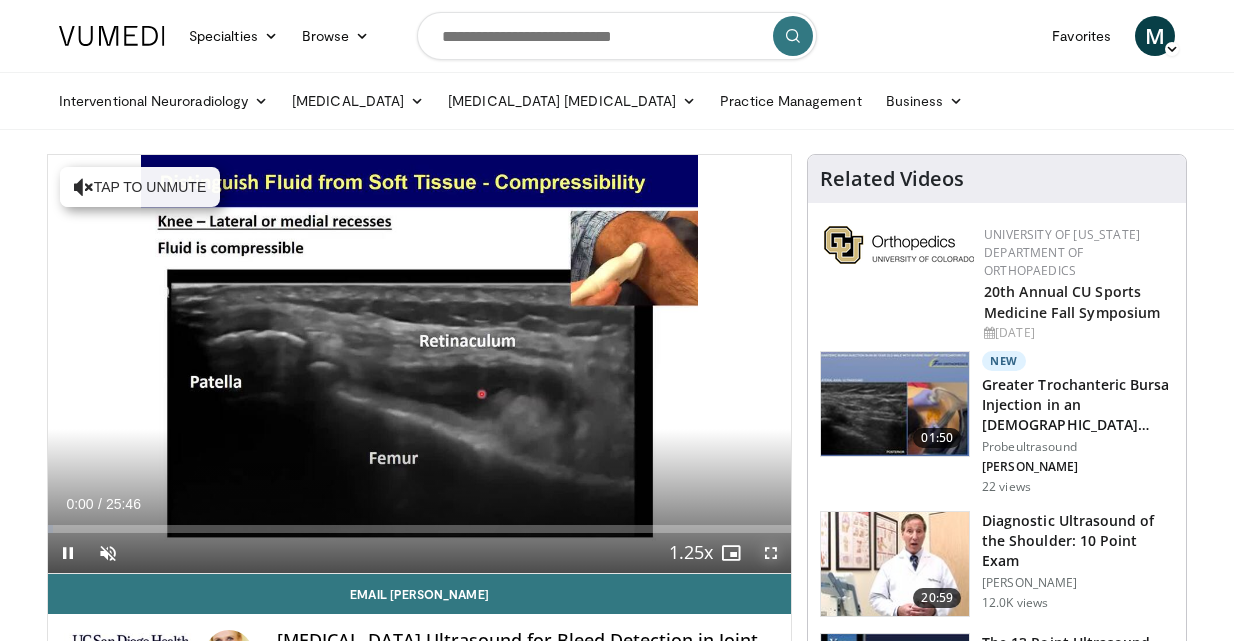 click at bounding box center (771, 553) 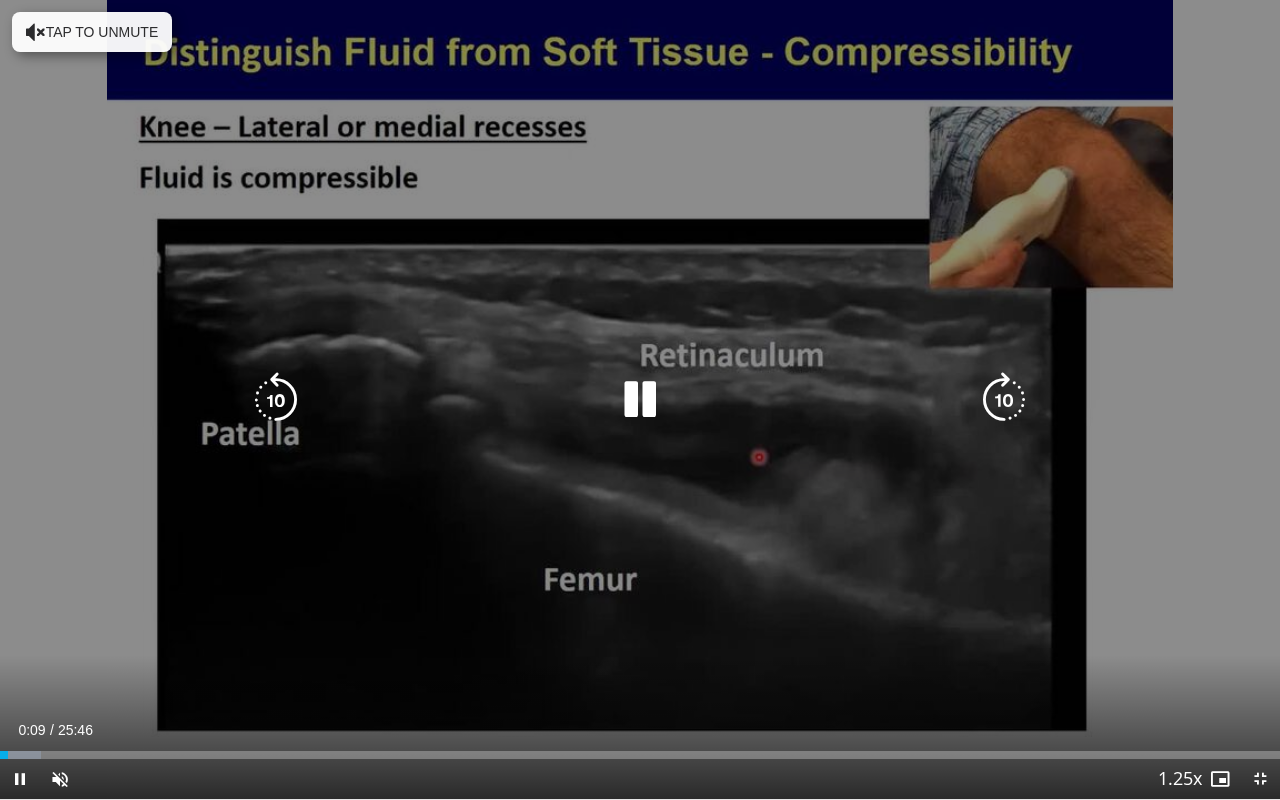 click at bounding box center (1004, 400) 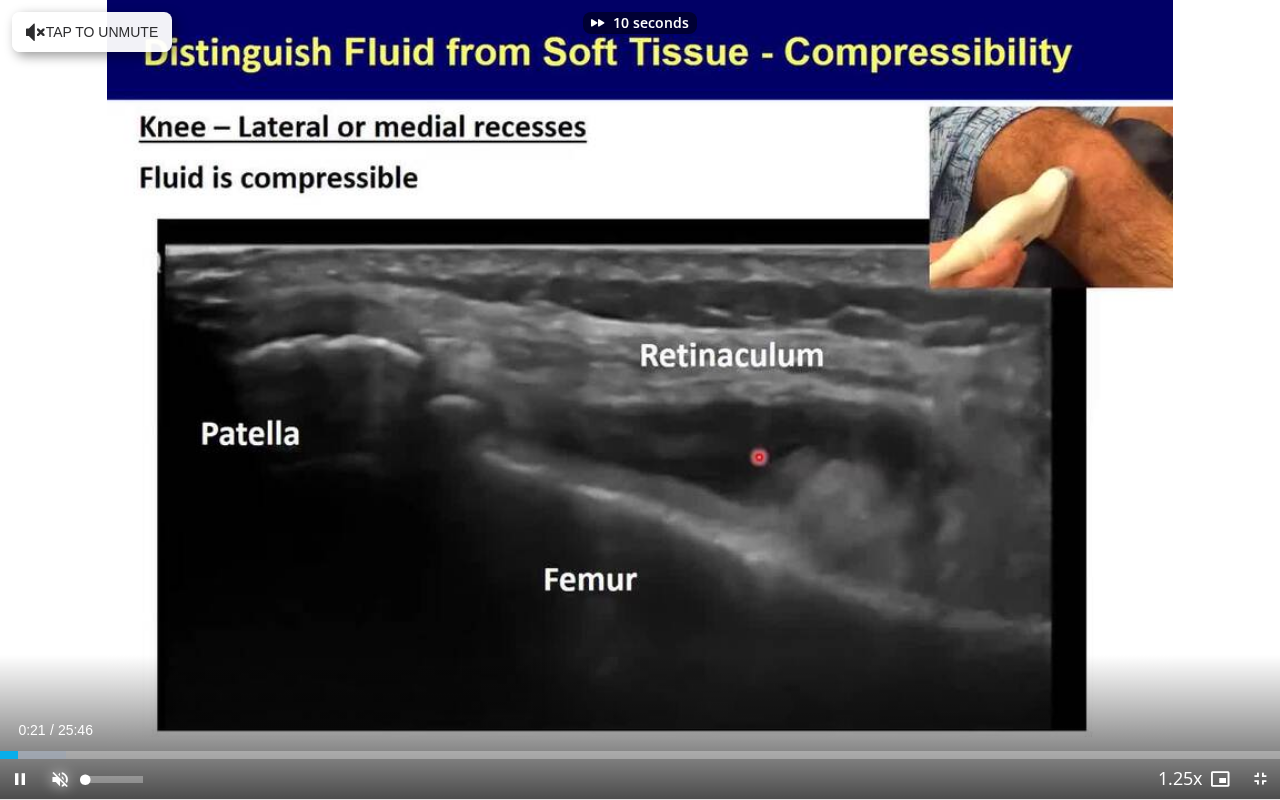 click at bounding box center (60, 779) 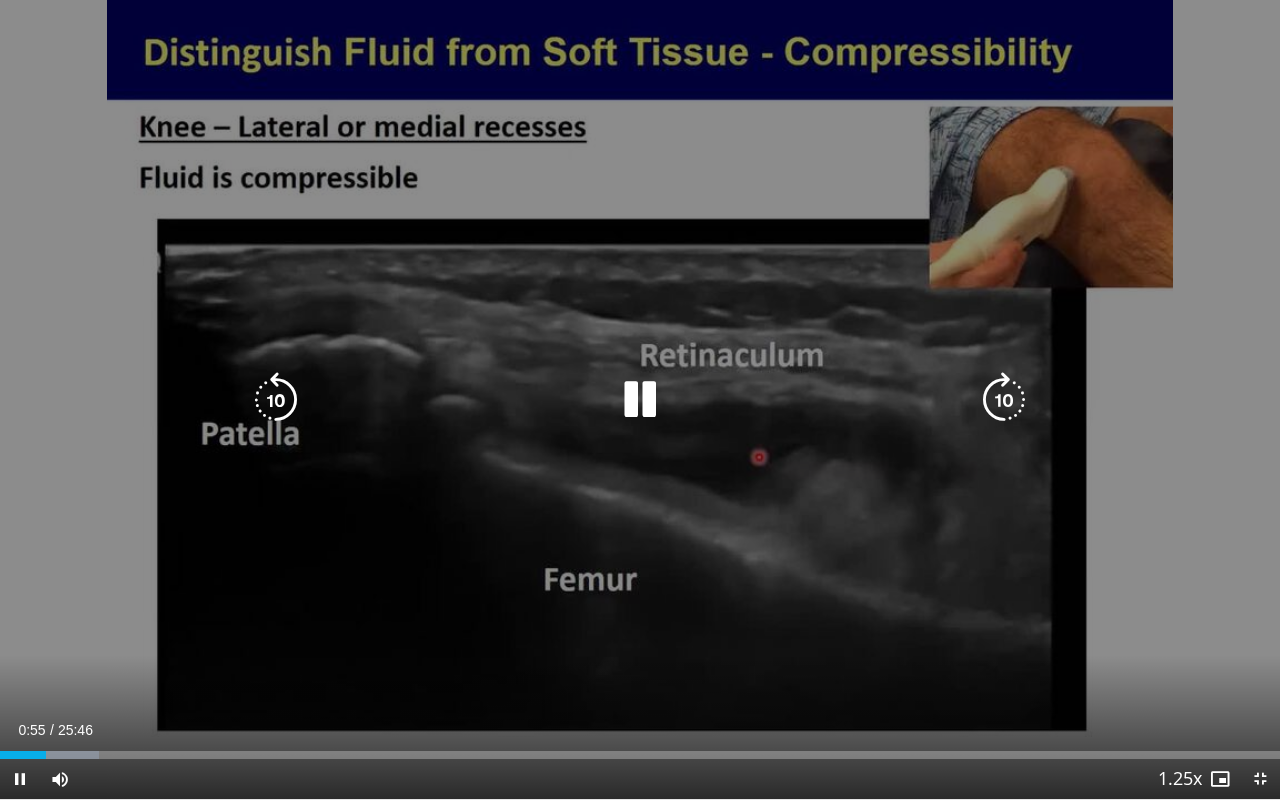 click at bounding box center [1004, 400] 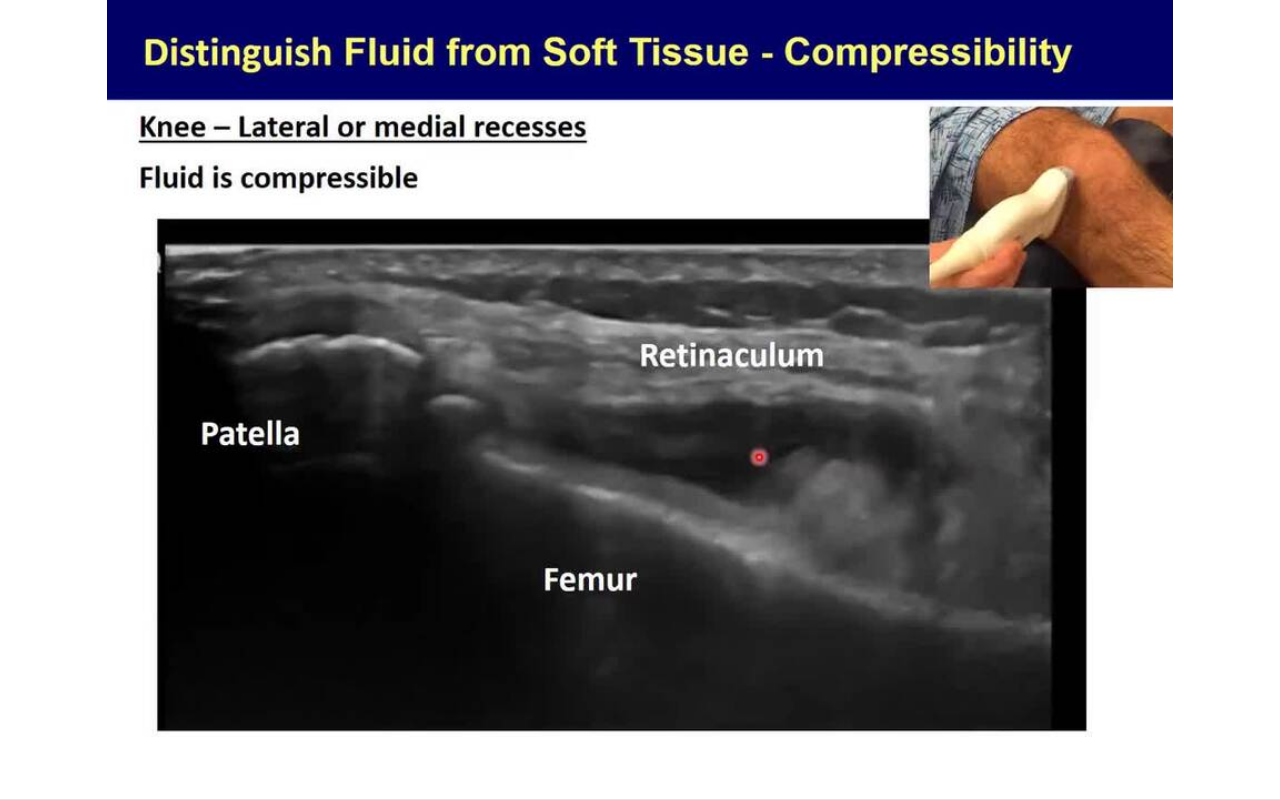 click on "10 seconds
Tap to unmute" at bounding box center [640, 399] 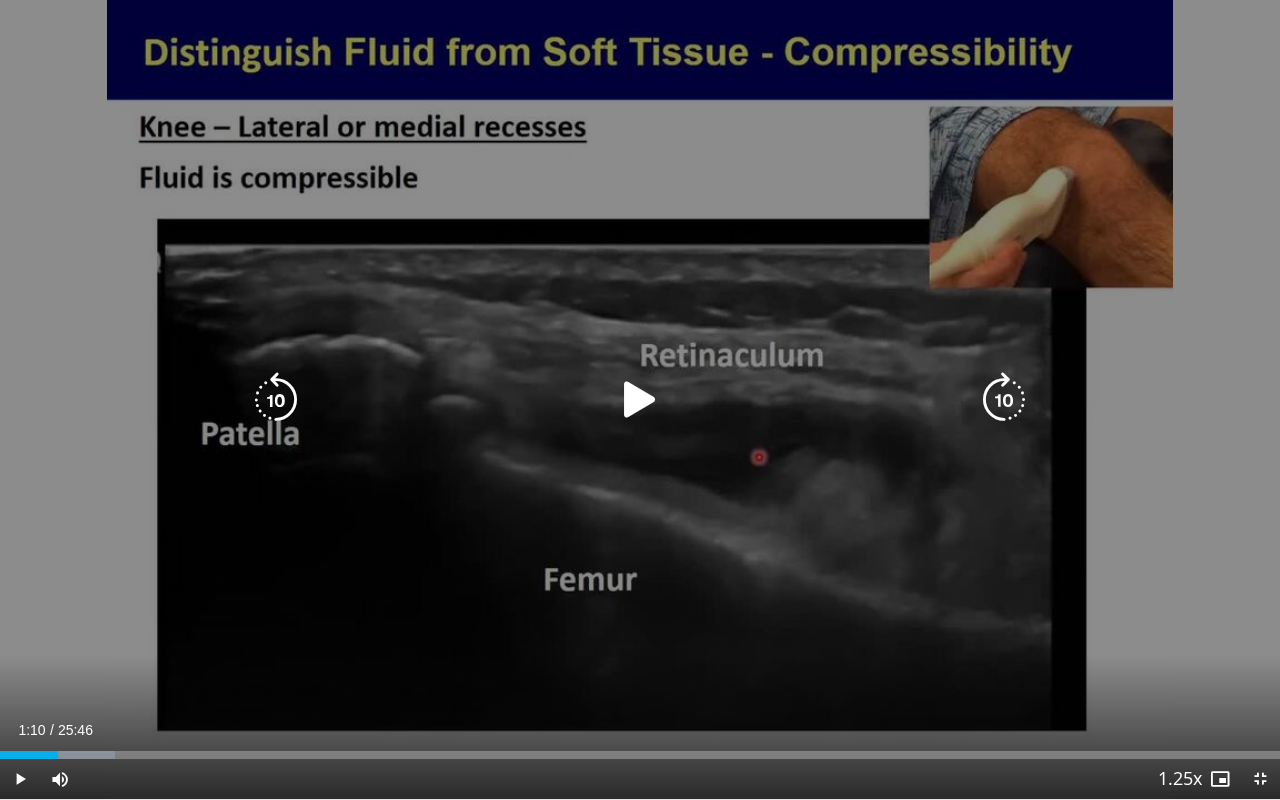 click at bounding box center (1004, 400) 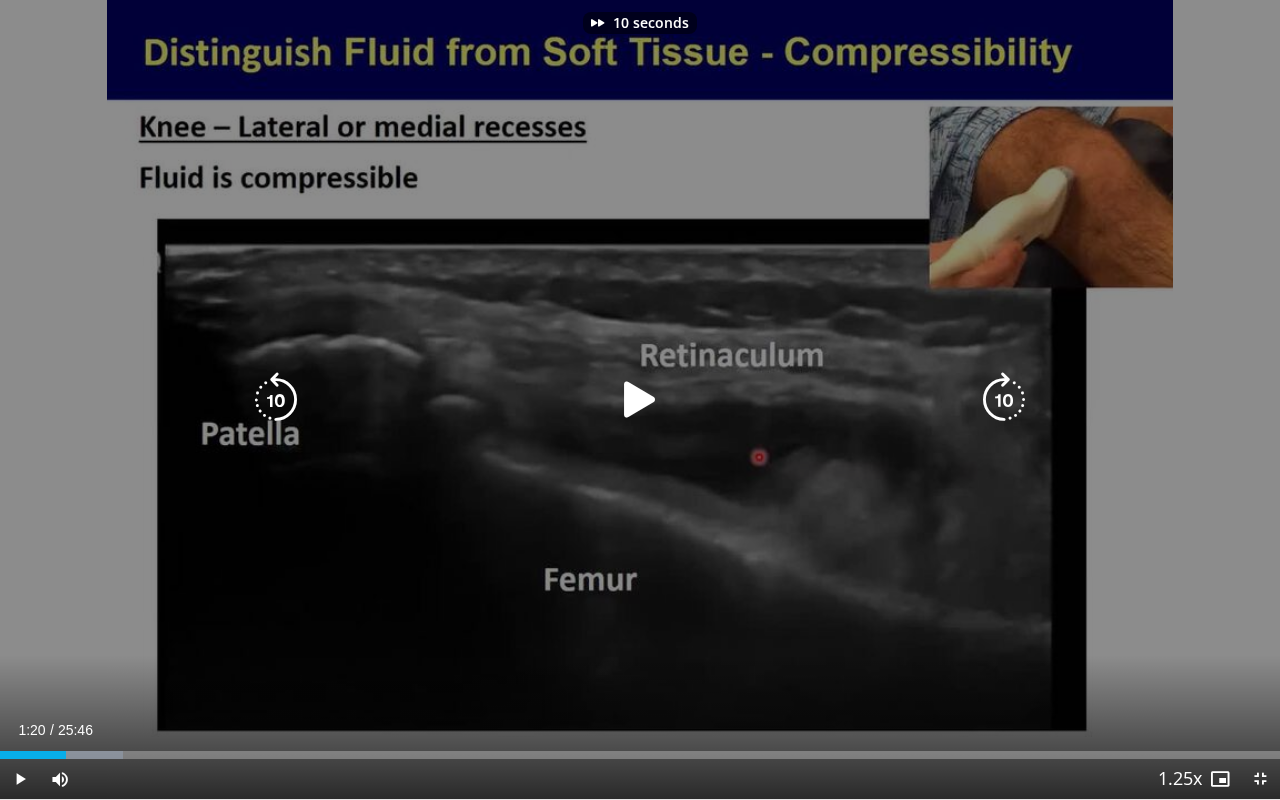 click at bounding box center (640, 400) 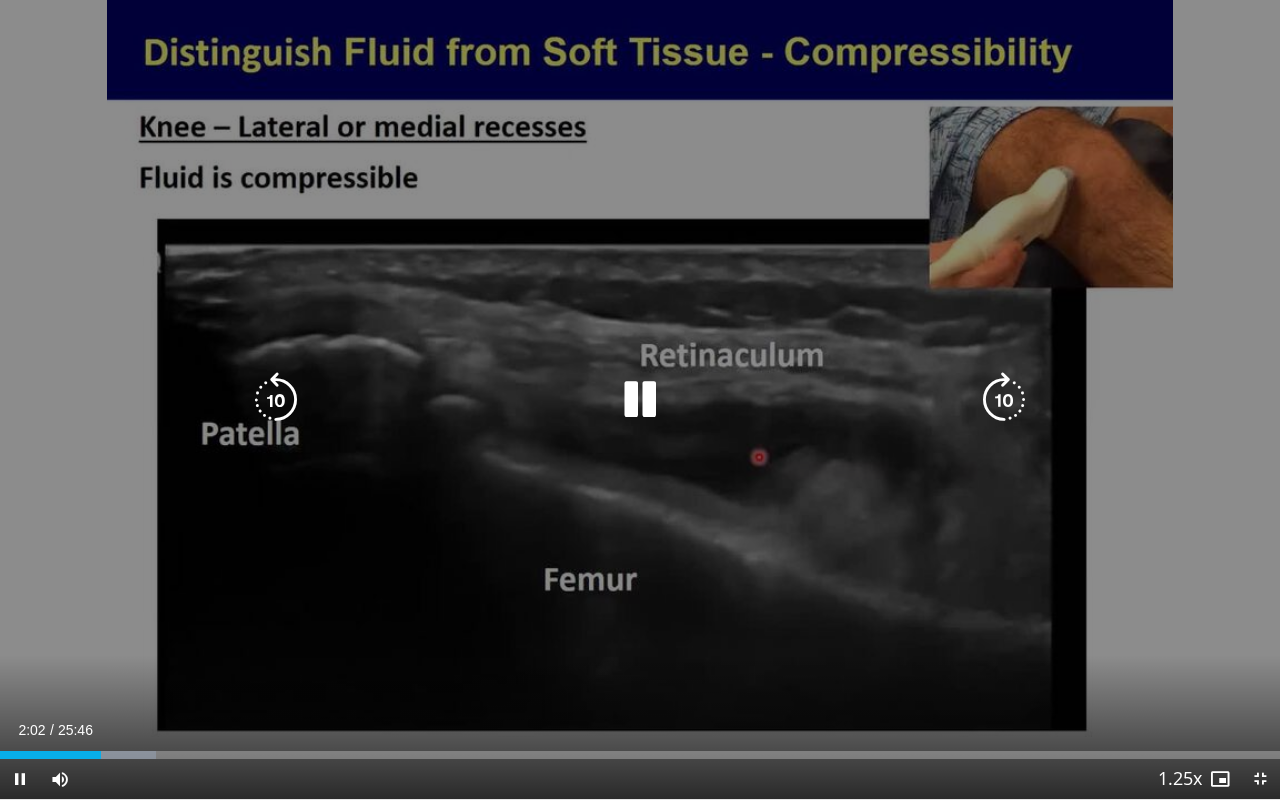 click at bounding box center (1004, 400) 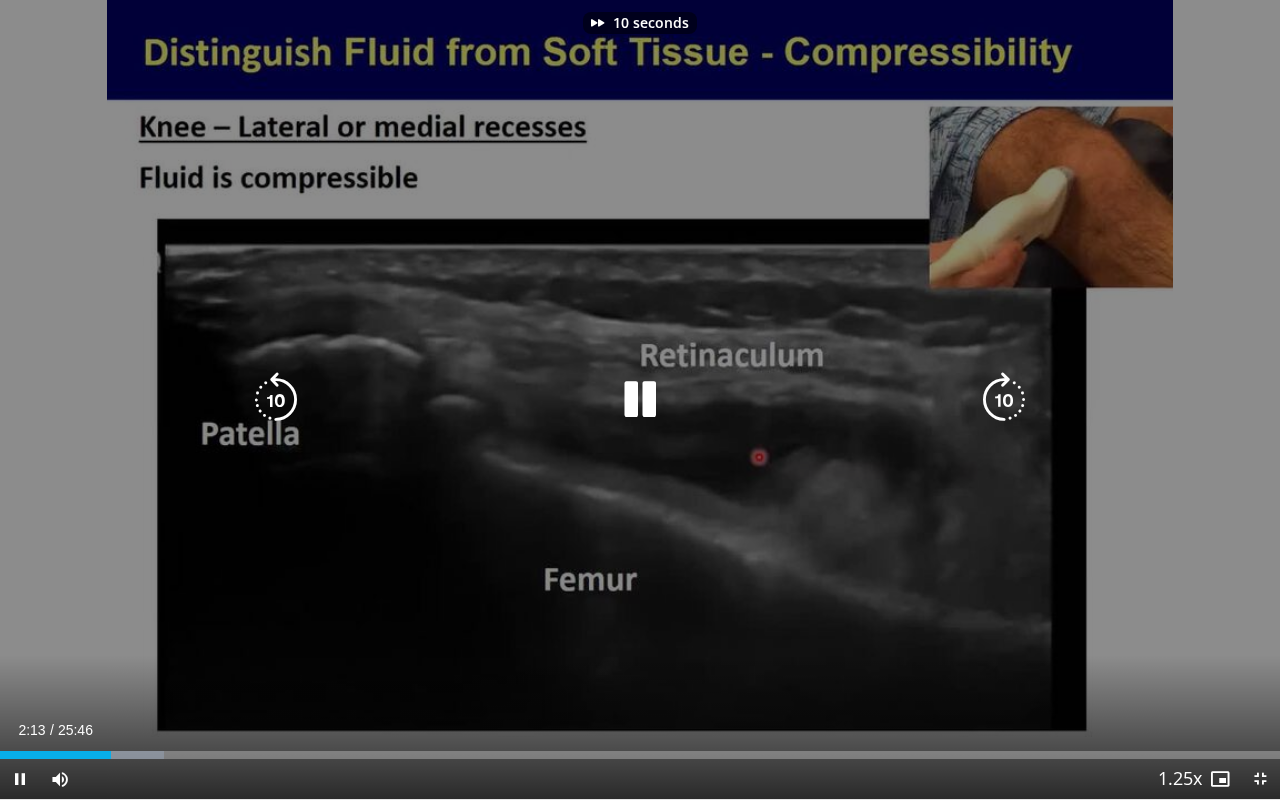 click at bounding box center [1004, 400] 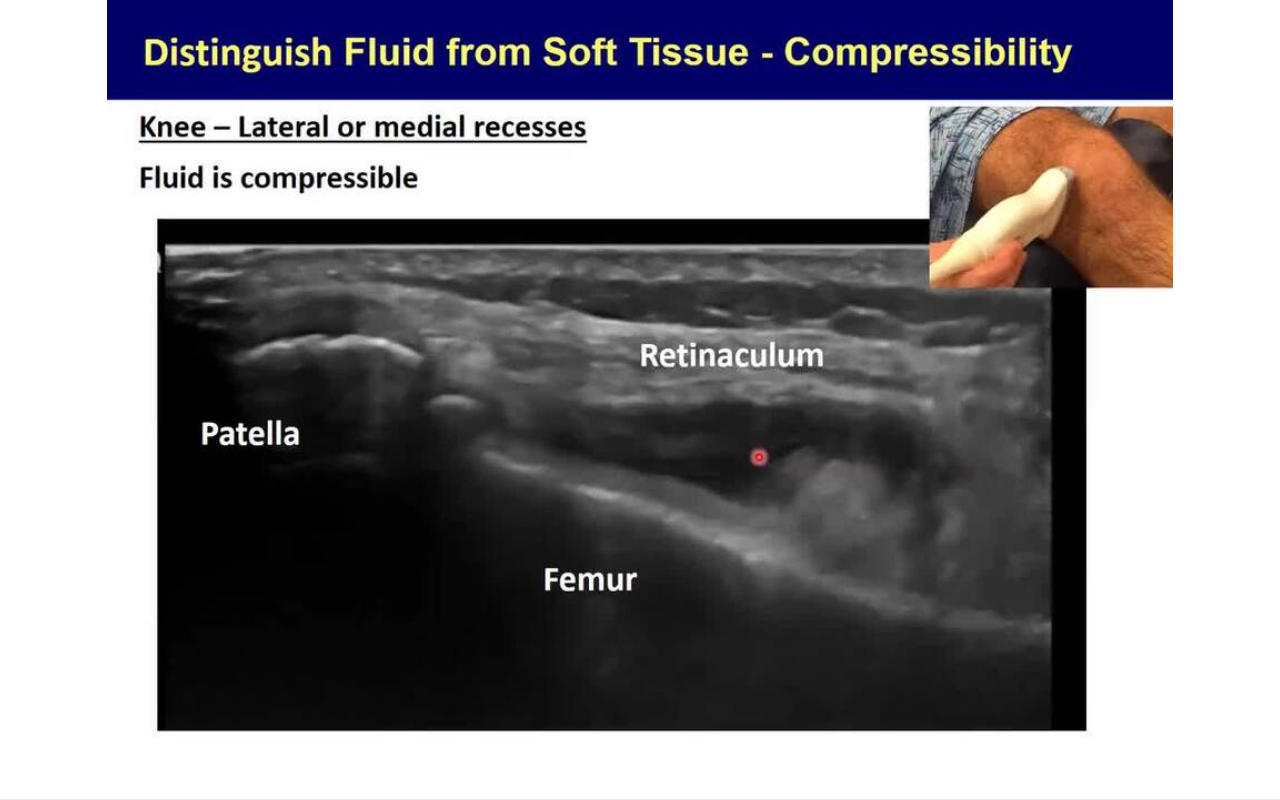 click on "20 seconds
Tap to unmute" at bounding box center [640, 399] 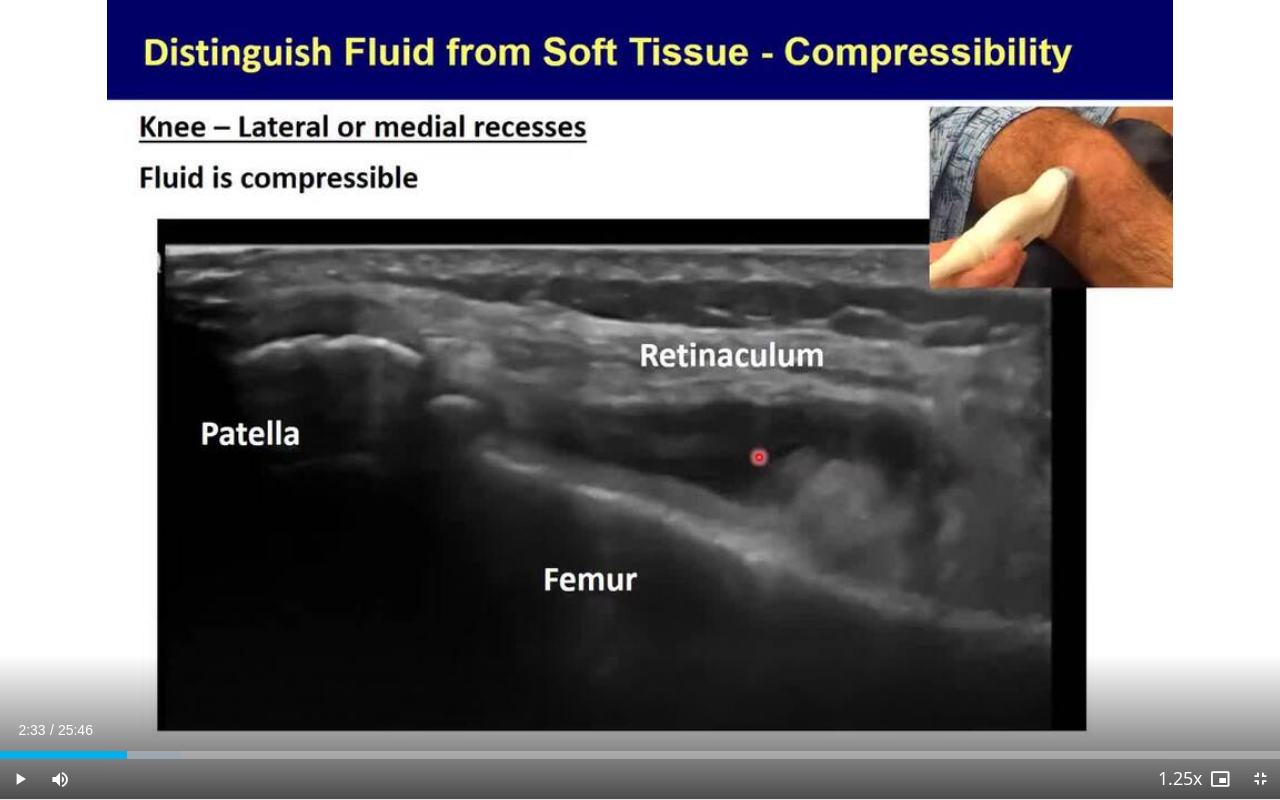 click on "20 seconds
Tap to unmute" at bounding box center [640, 399] 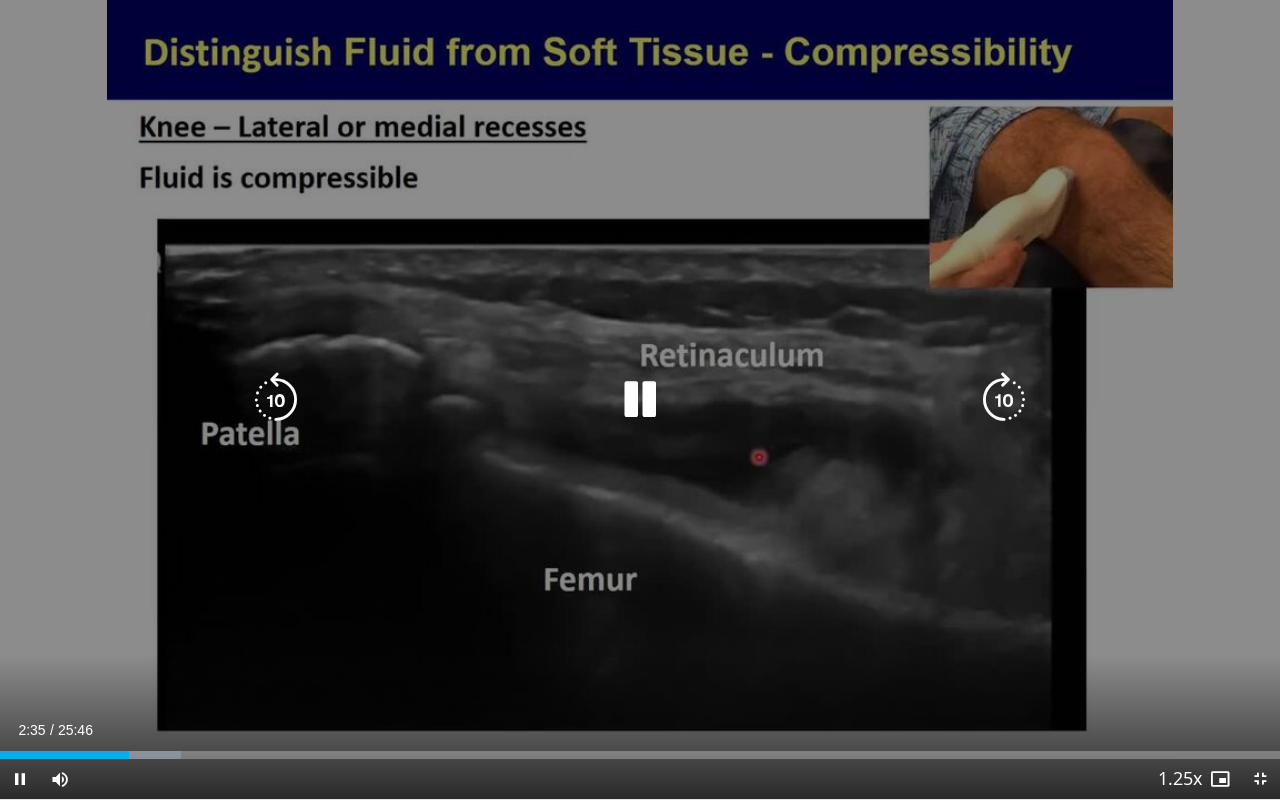 click at bounding box center (1004, 400) 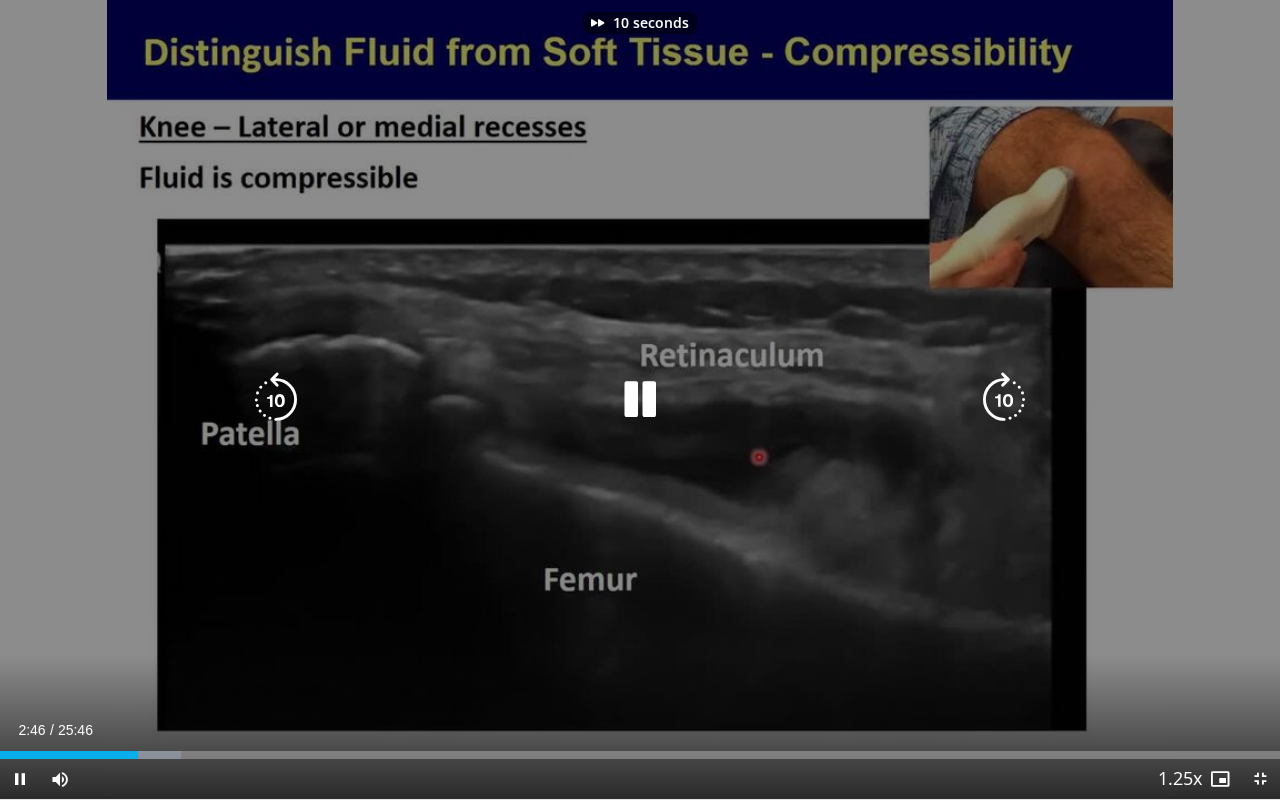 click at bounding box center [1004, 400] 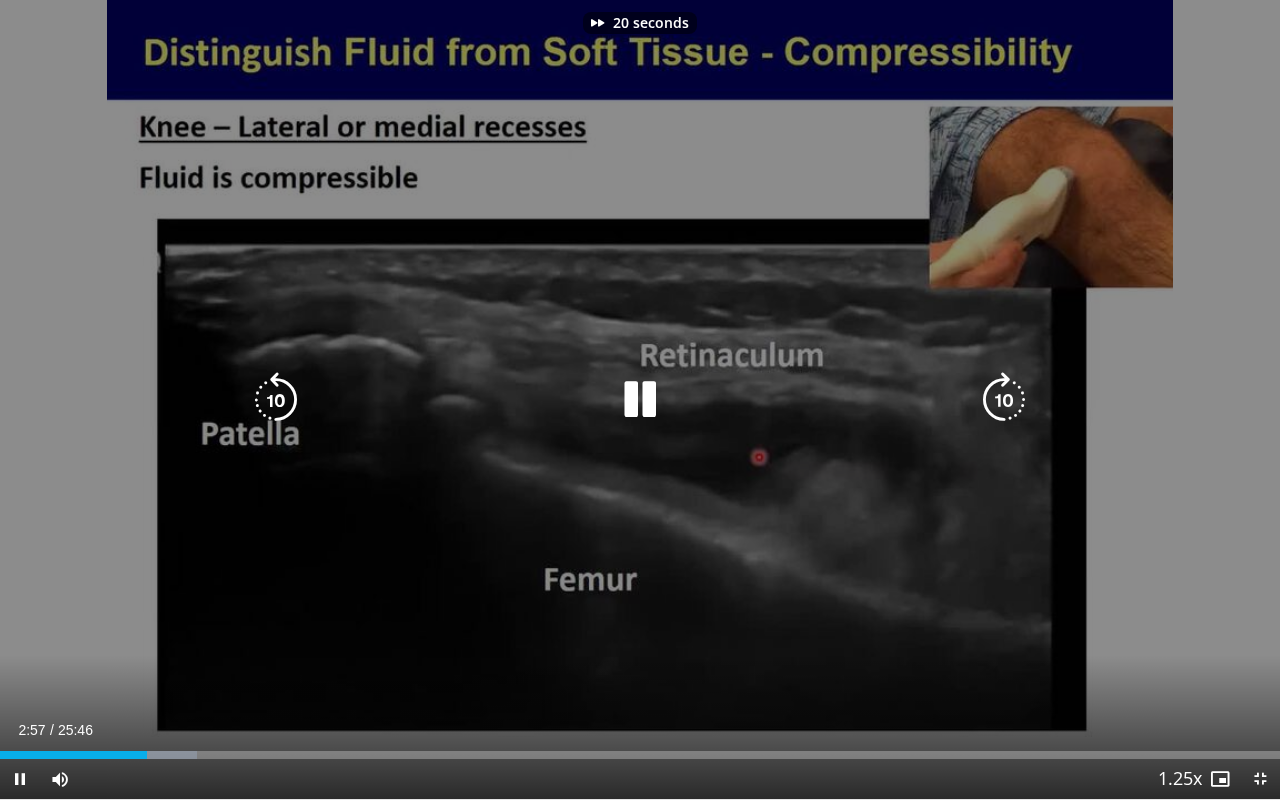 click at bounding box center [1004, 400] 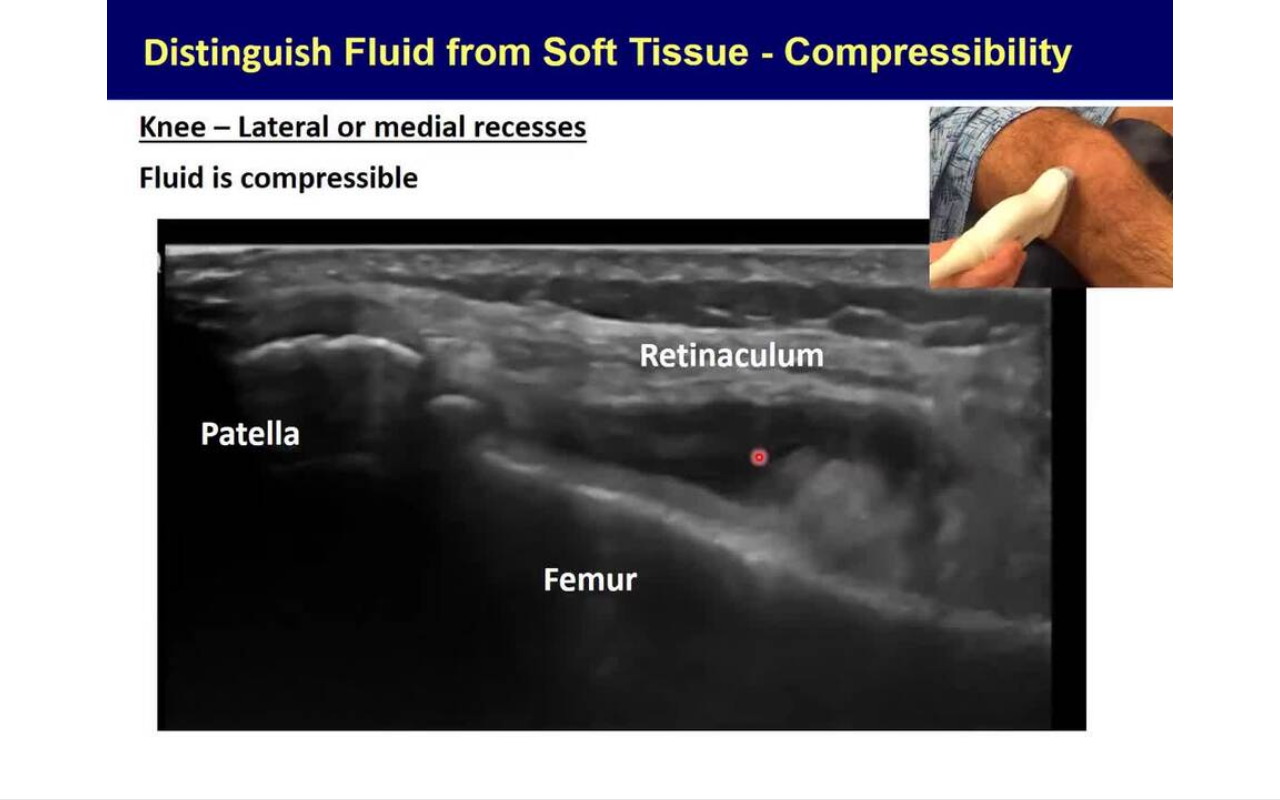 click on "30 seconds
Tap to unmute" at bounding box center [640, 399] 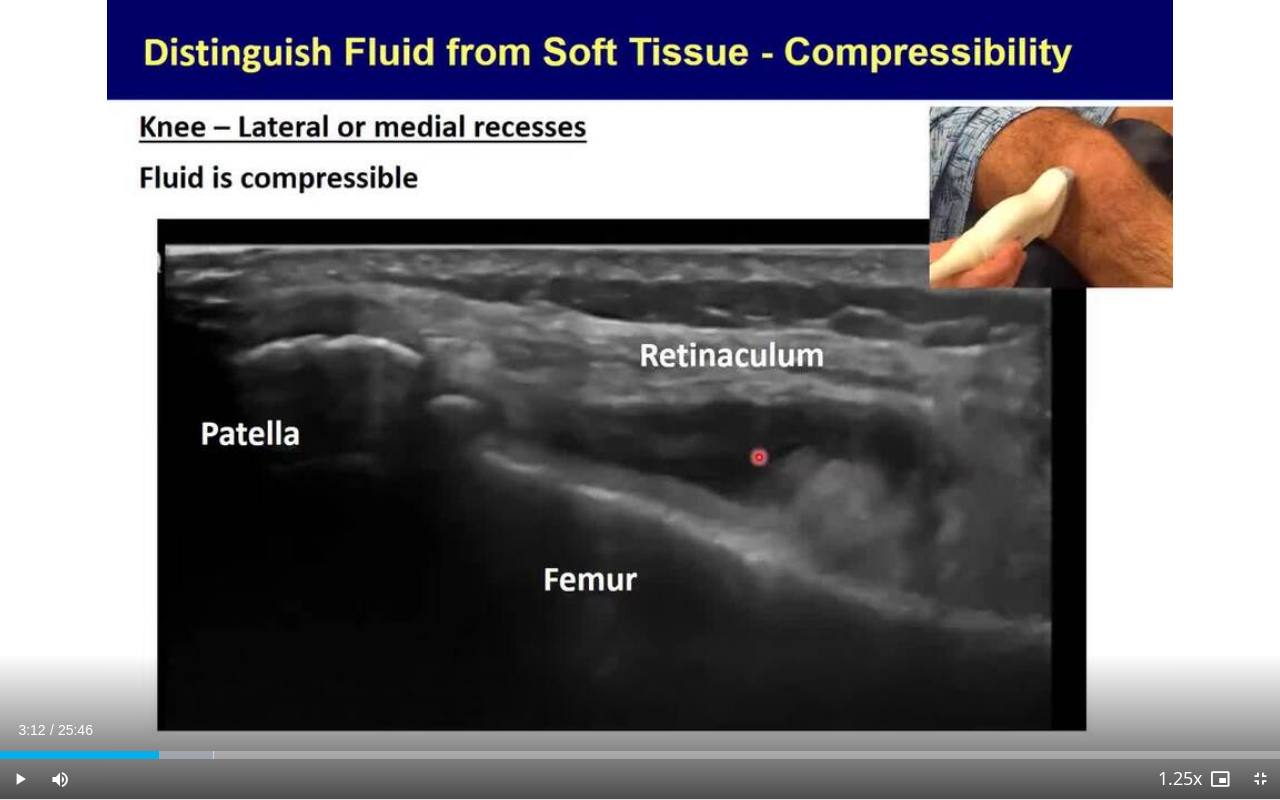 click on "30 seconds
Tap to unmute" at bounding box center [640, 399] 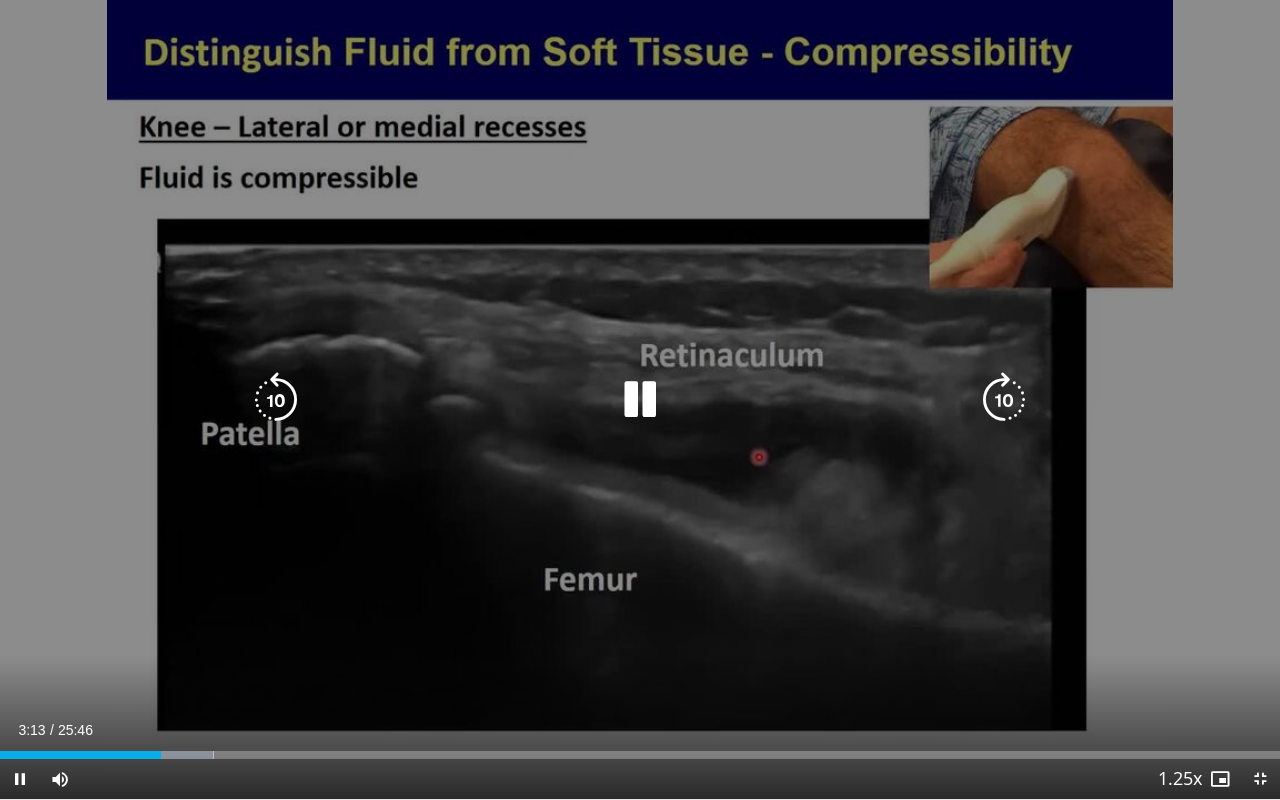 click at bounding box center (1004, 400) 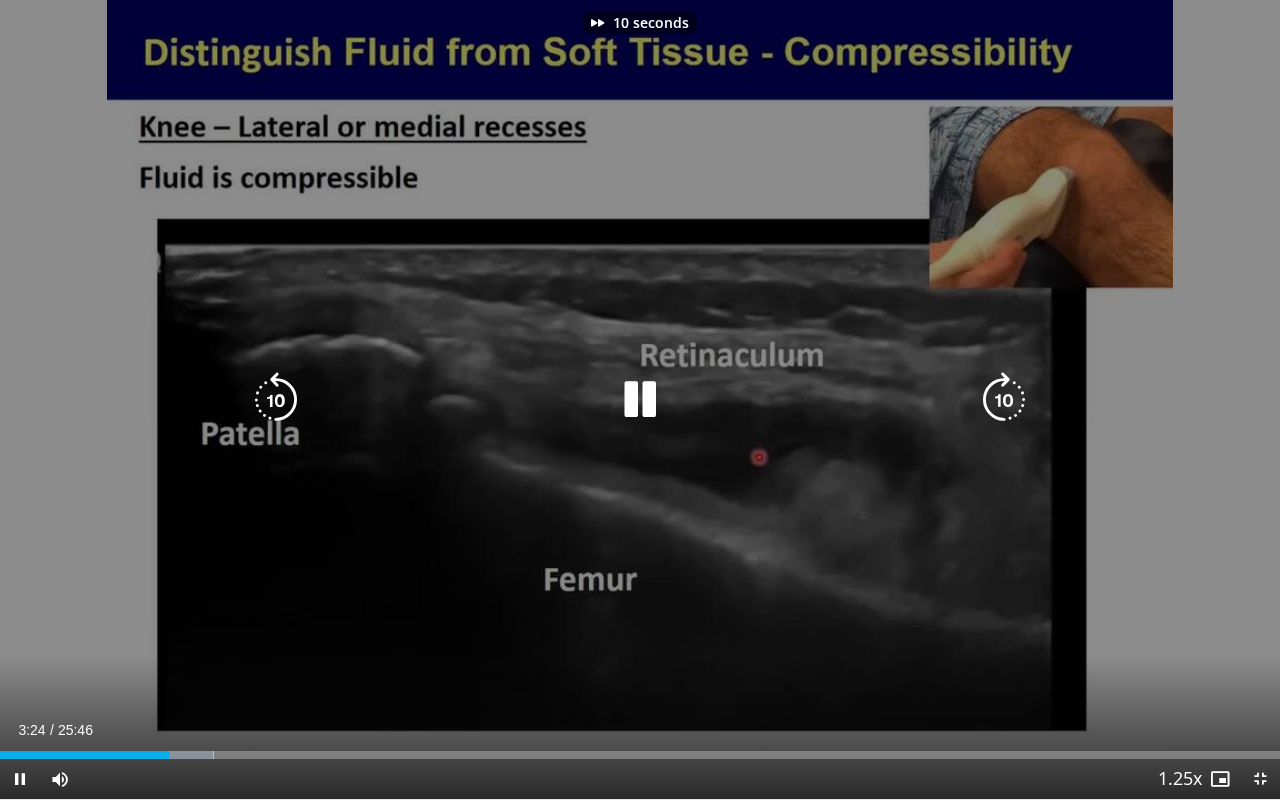 click at bounding box center (1004, 400) 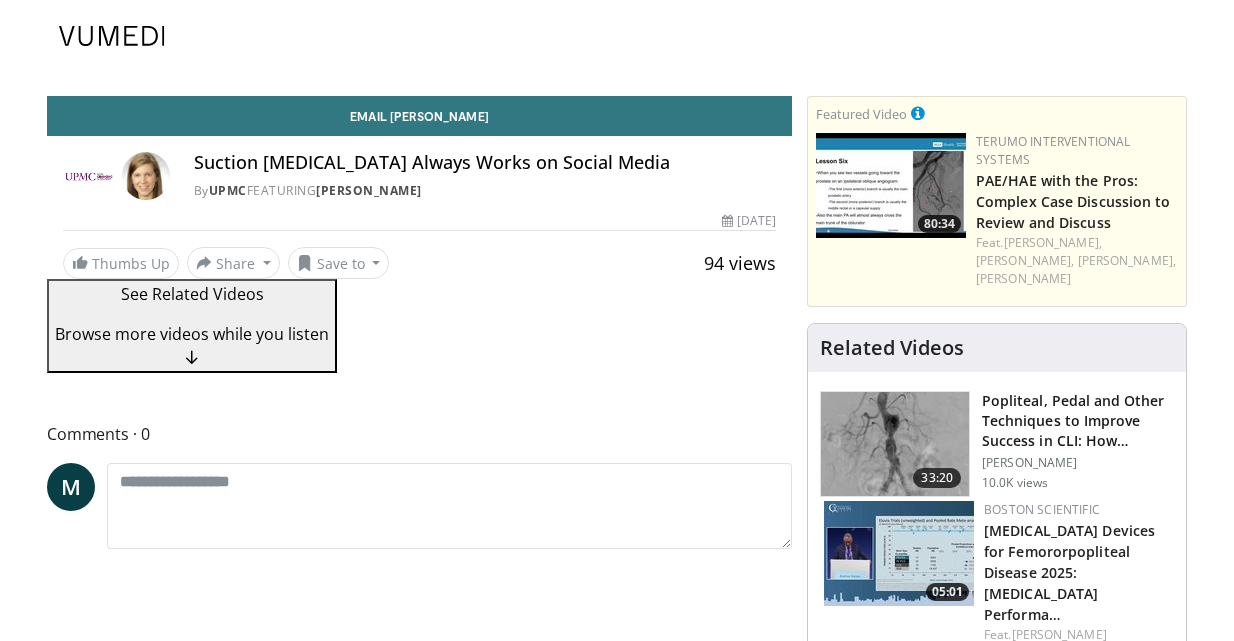 scroll, scrollTop: 0, scrollLeft: 0, axis: both 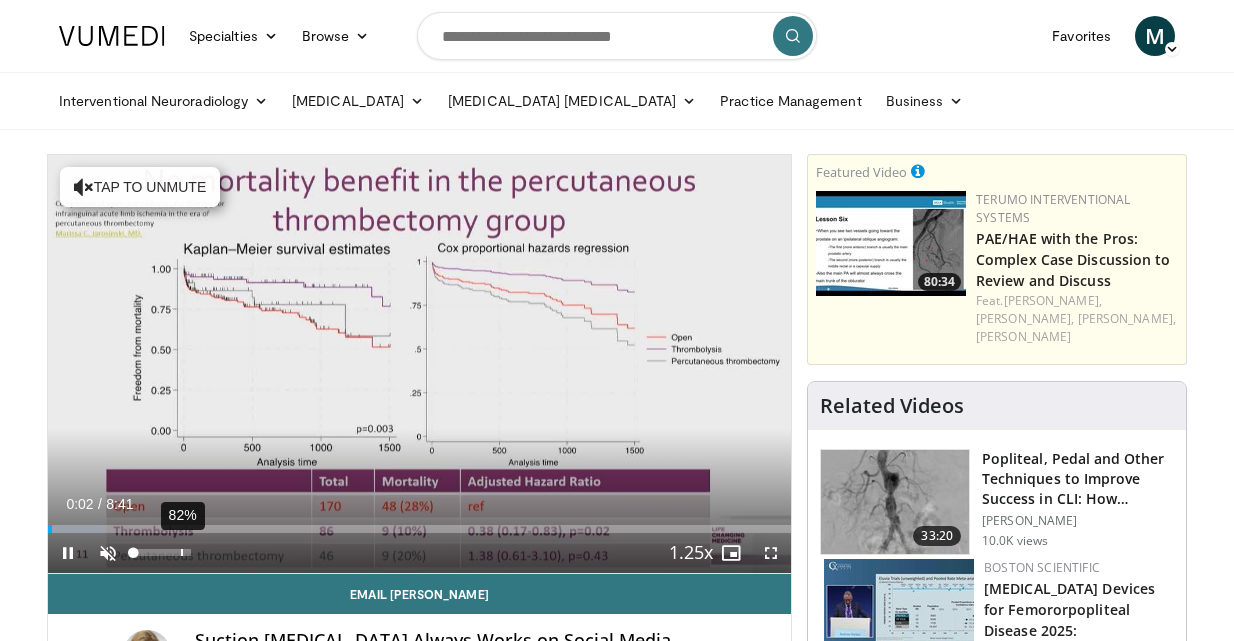 click on "82%" at bounding box center (182, 552) 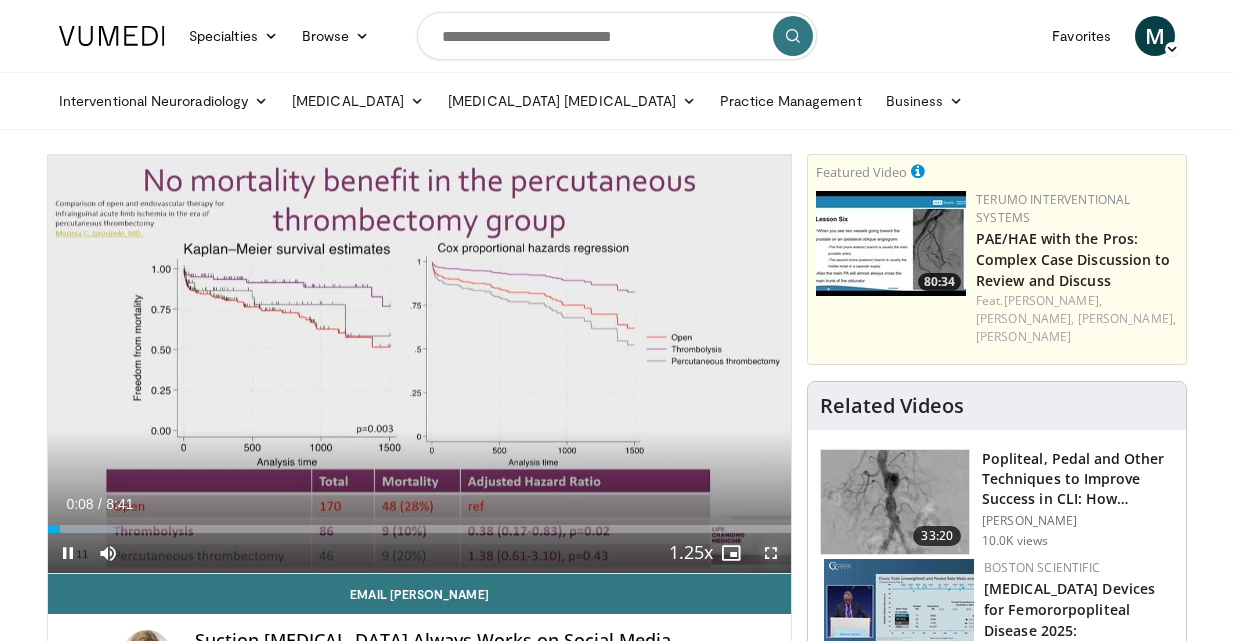 click at bounding box center (771, 553) 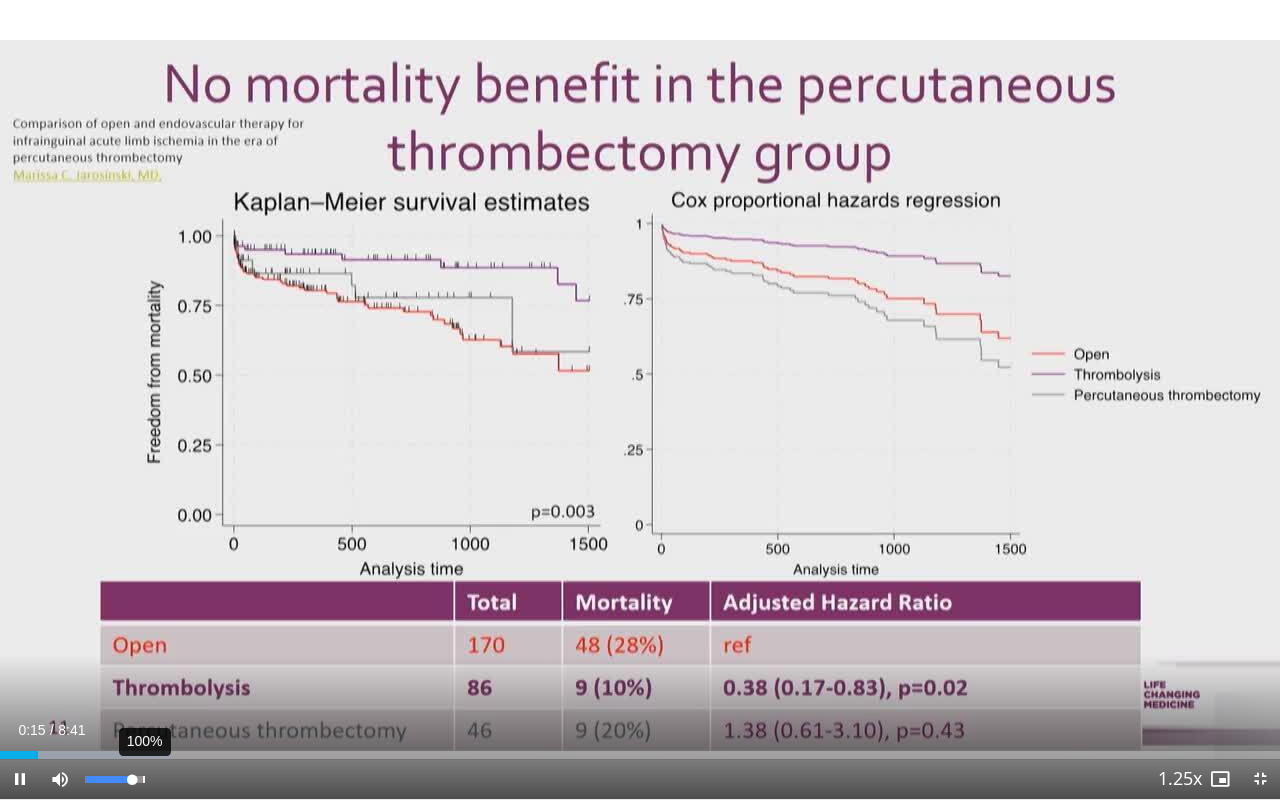 click on "100%" at bounding box center (144, 779) 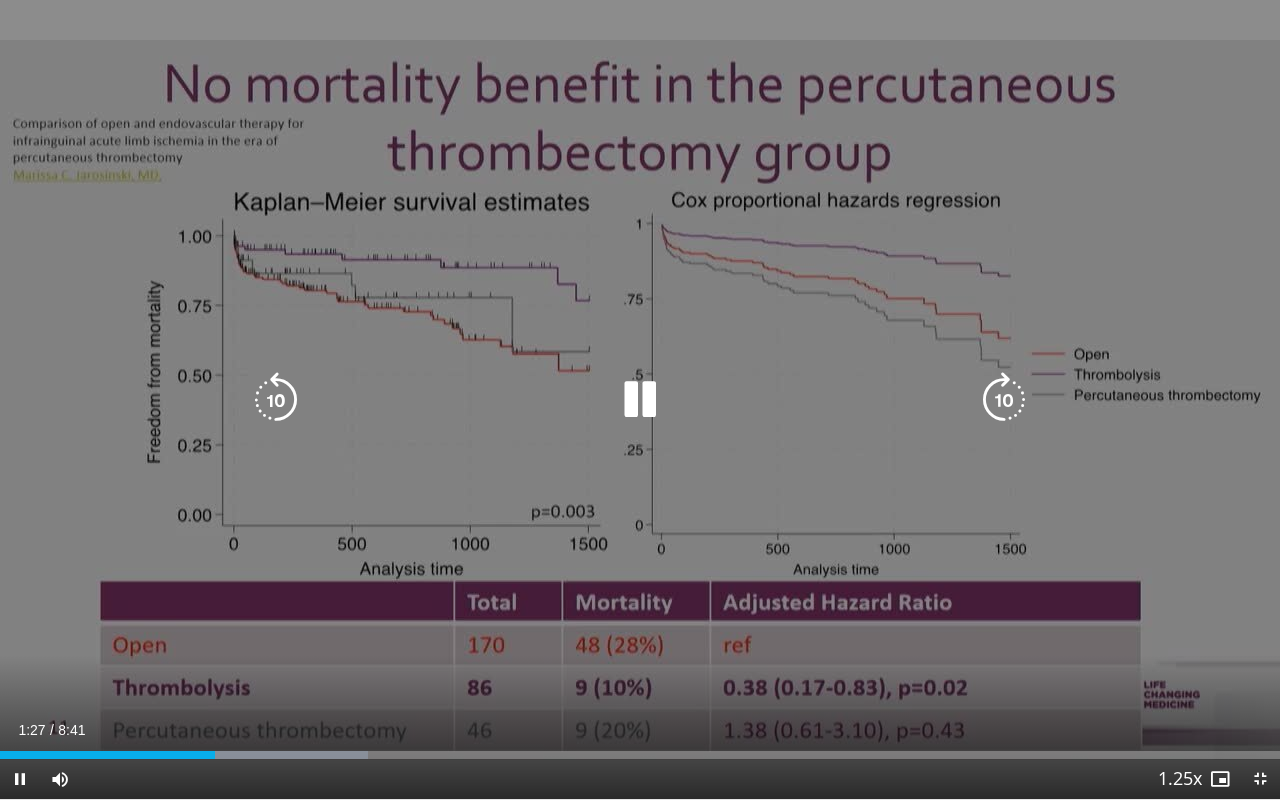click at bounding box center (1004, 400) 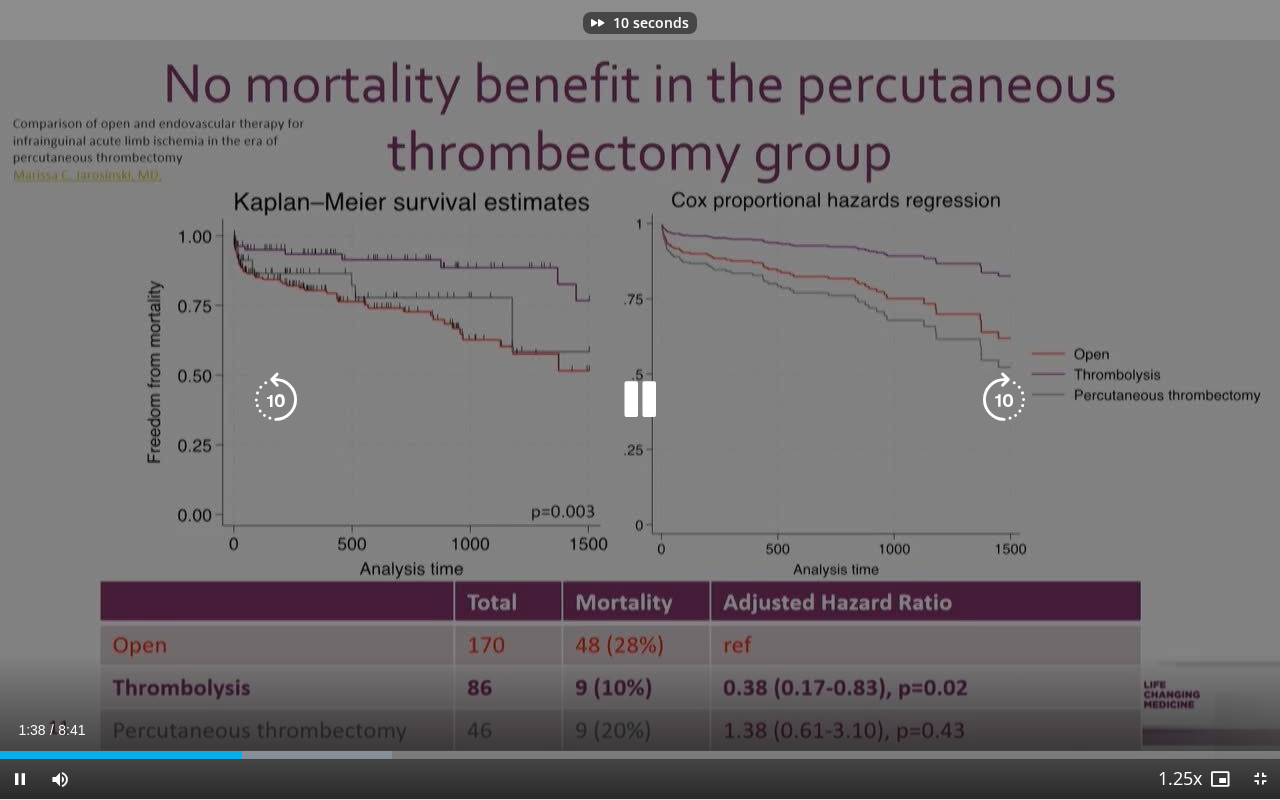 click at bounding box center [1004, 400] 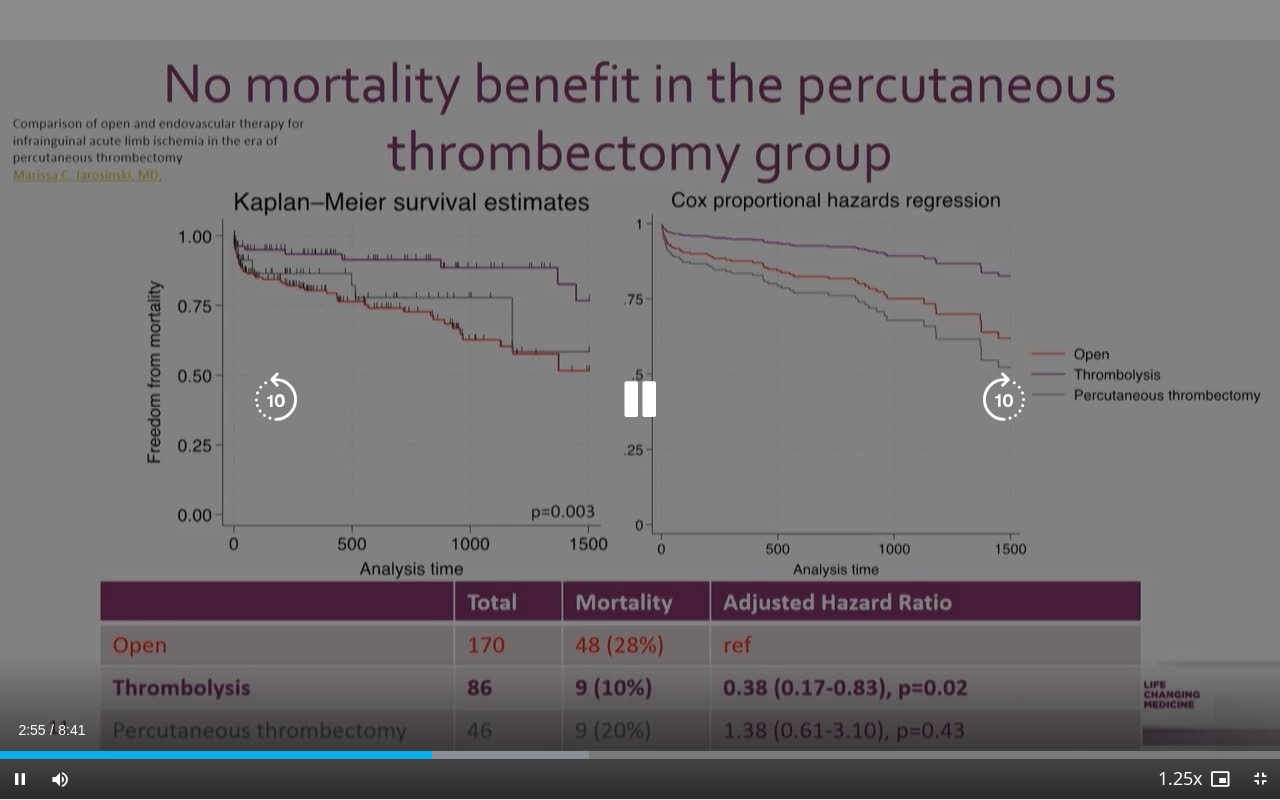 click at bounding box center (1004, 400) 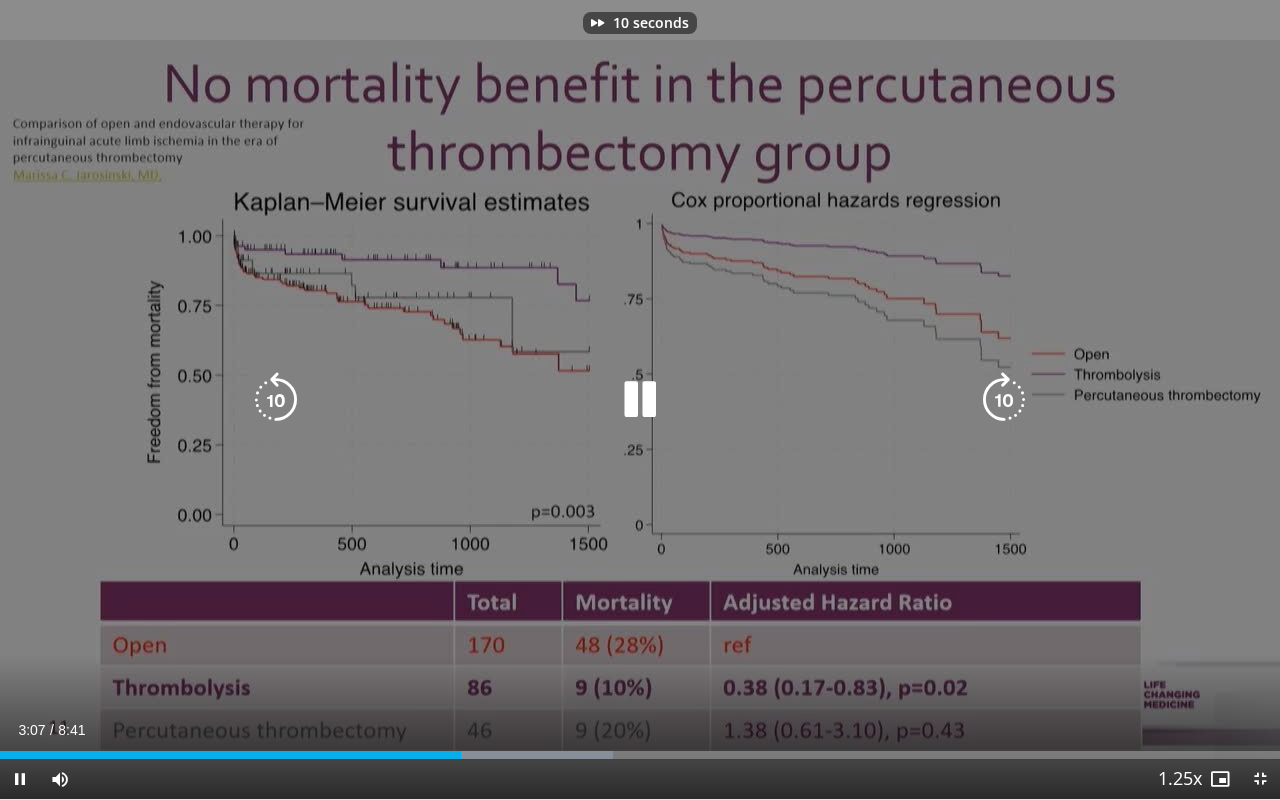 click at bounding box center [1004, 400] 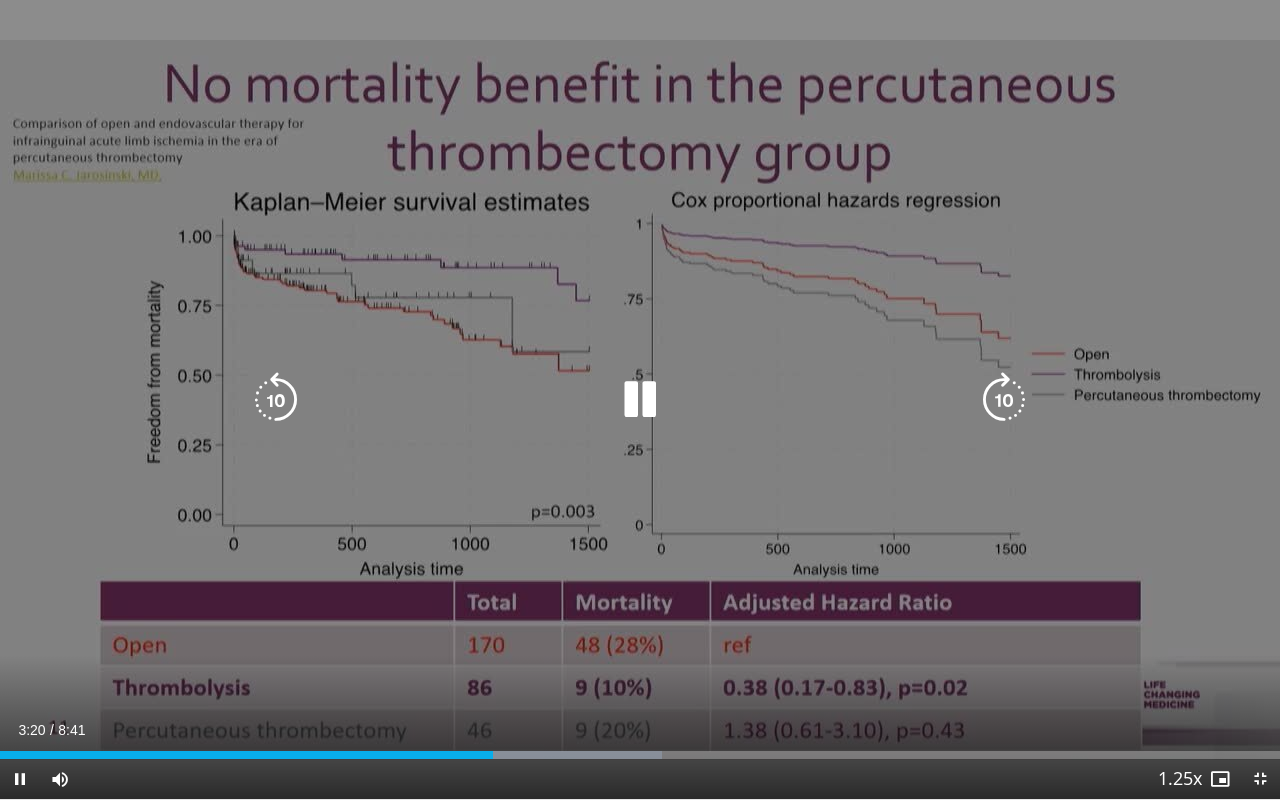 click at bounding box center (1004, 400) 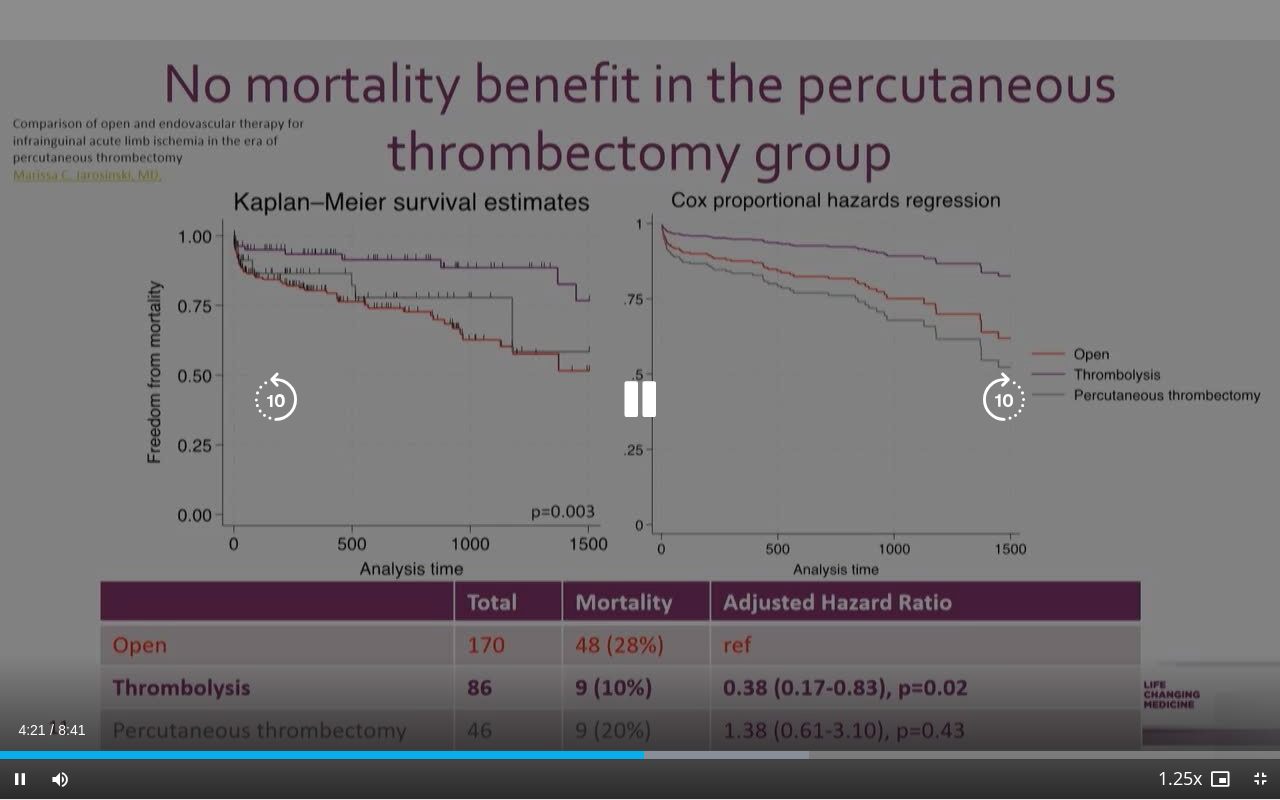 click at bounding box center [1004, 400] 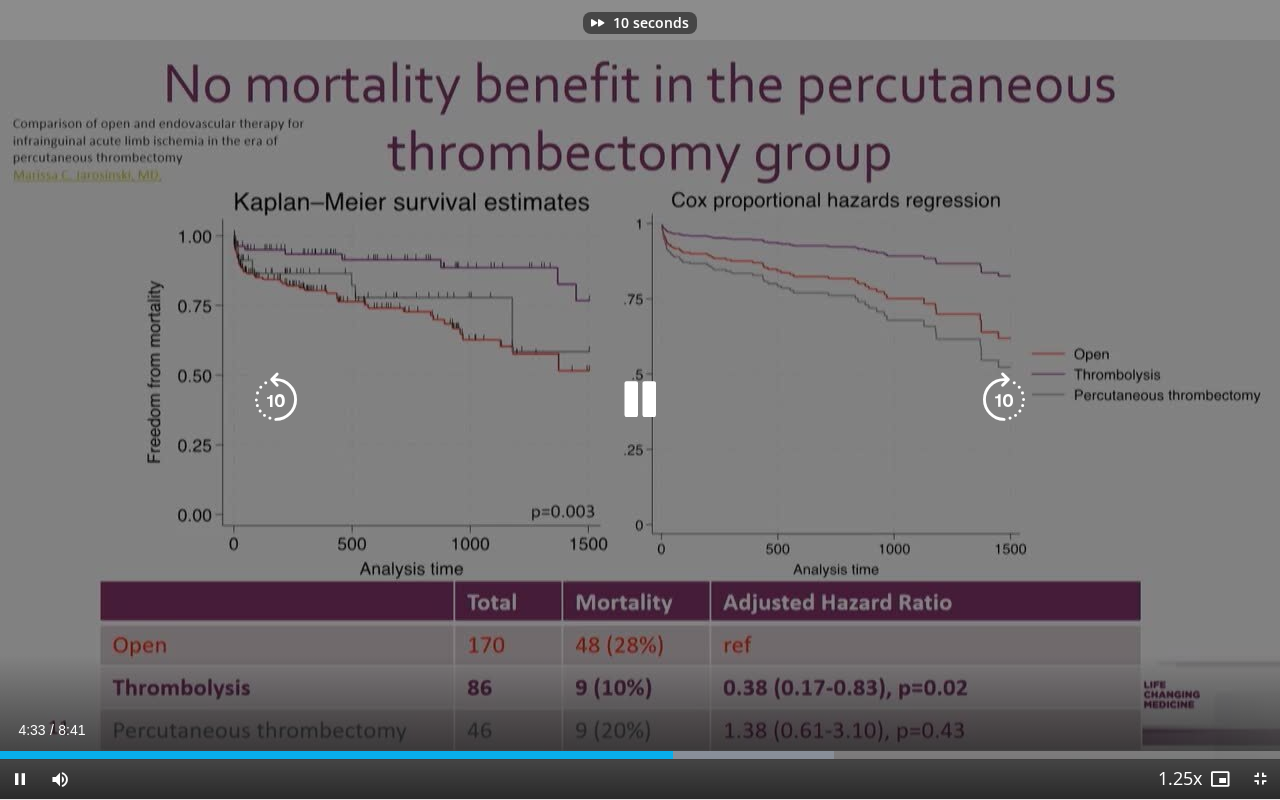 click at bounding box center [1004, 400] 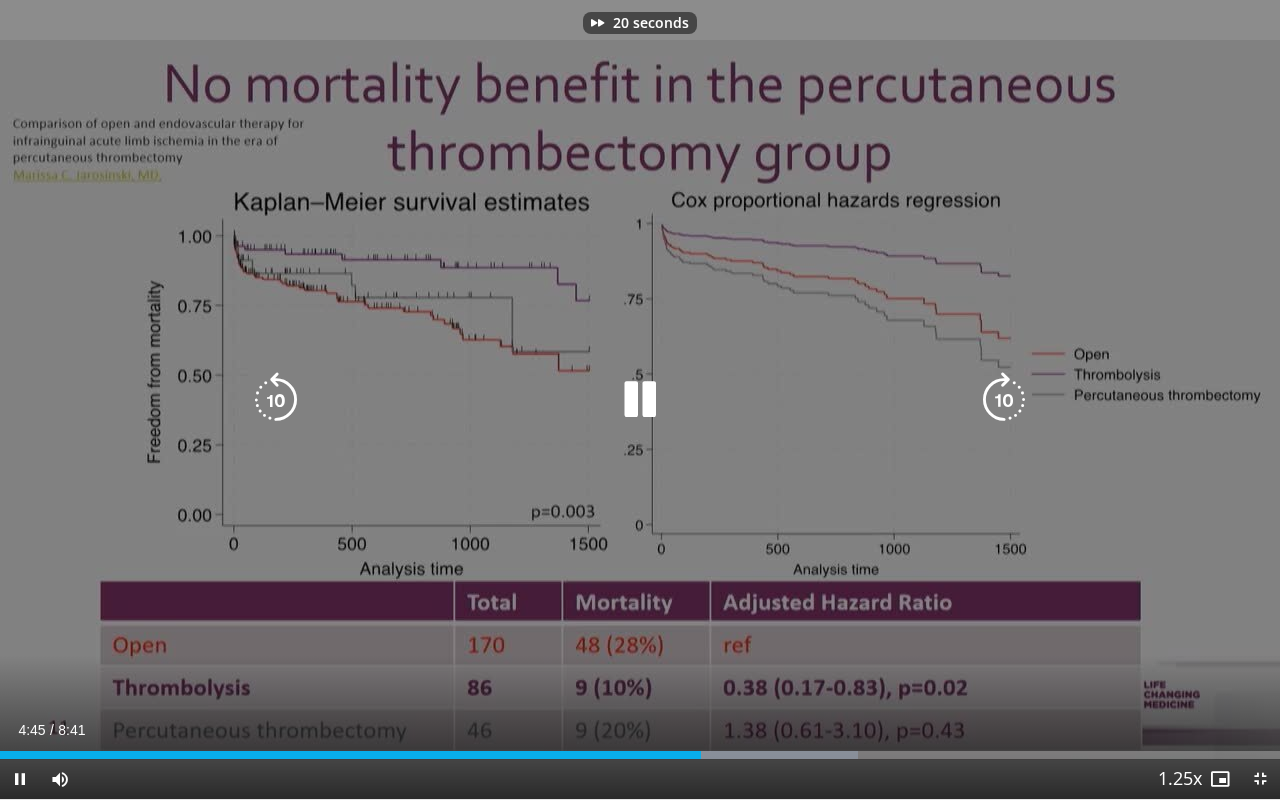 click at bounding box center (1004, 400) 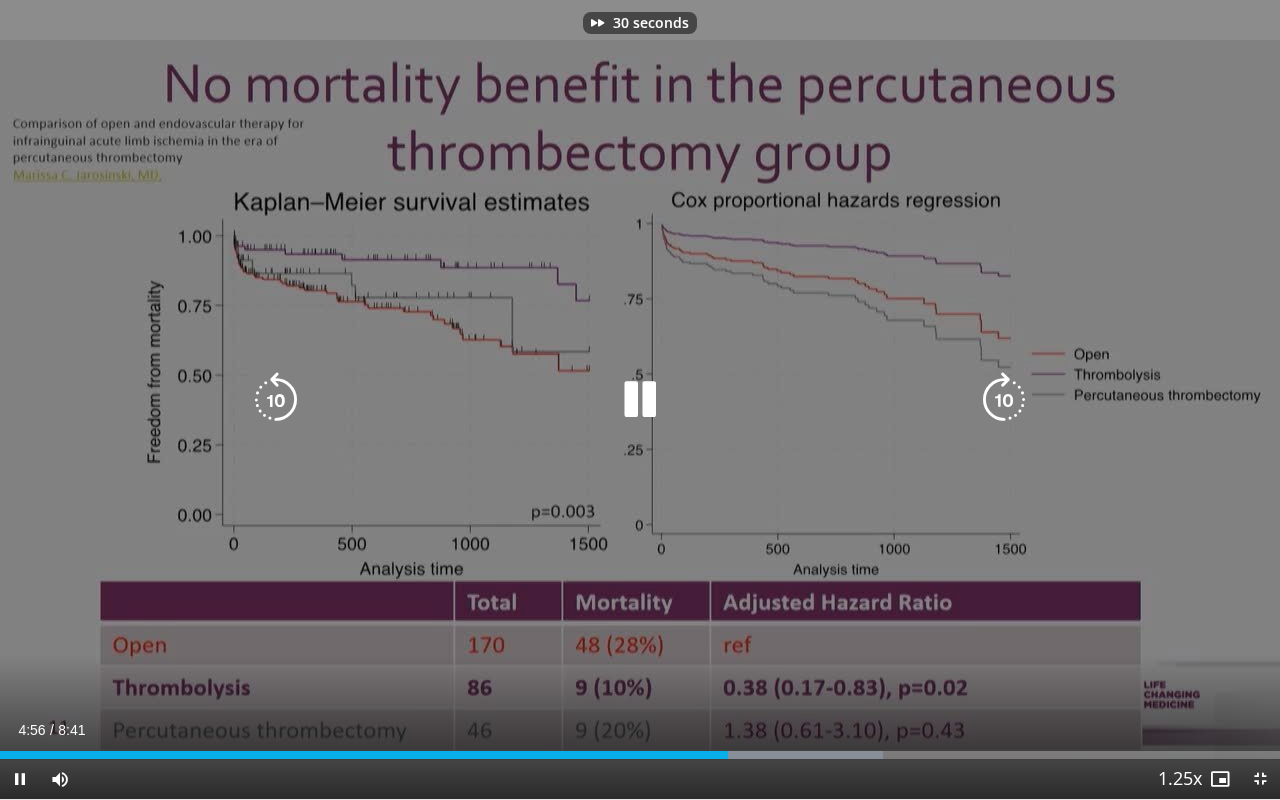 click at bounding box center [1004, 400] 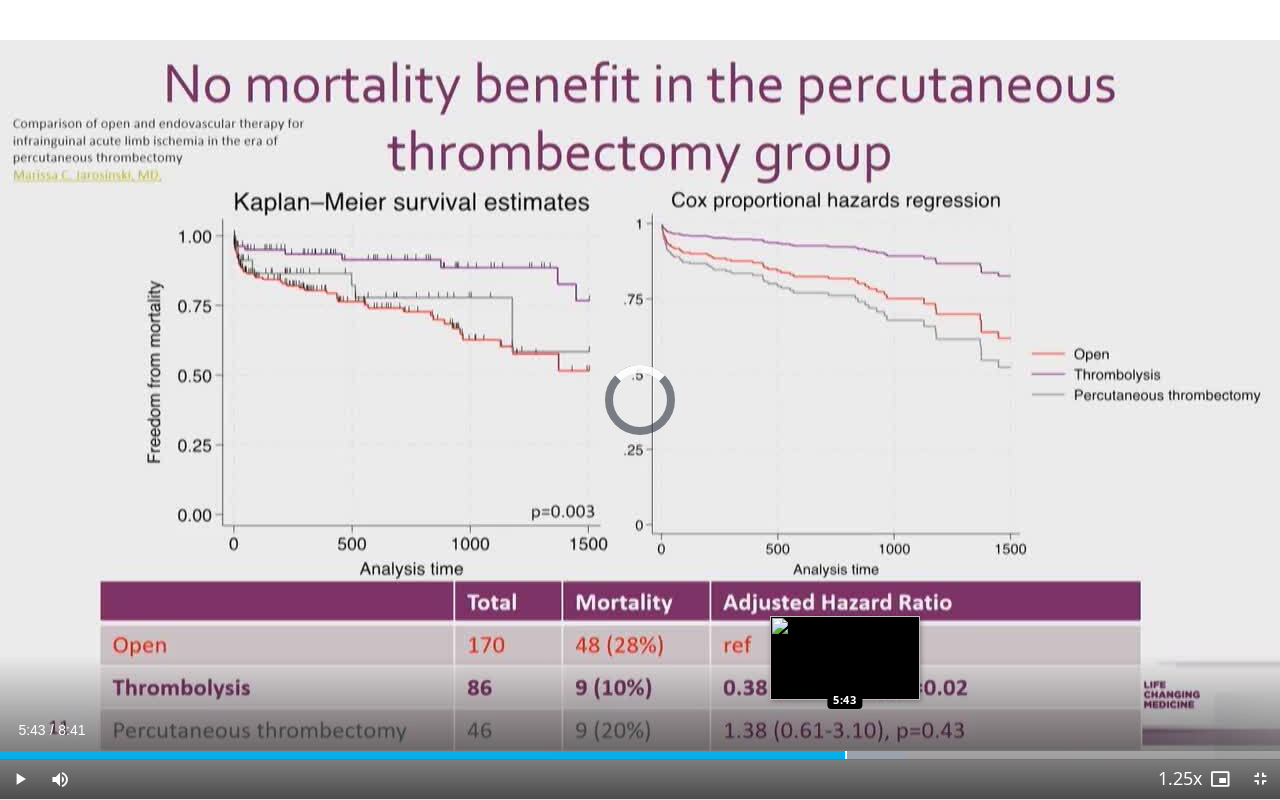 click at bounding box center (846, 755) 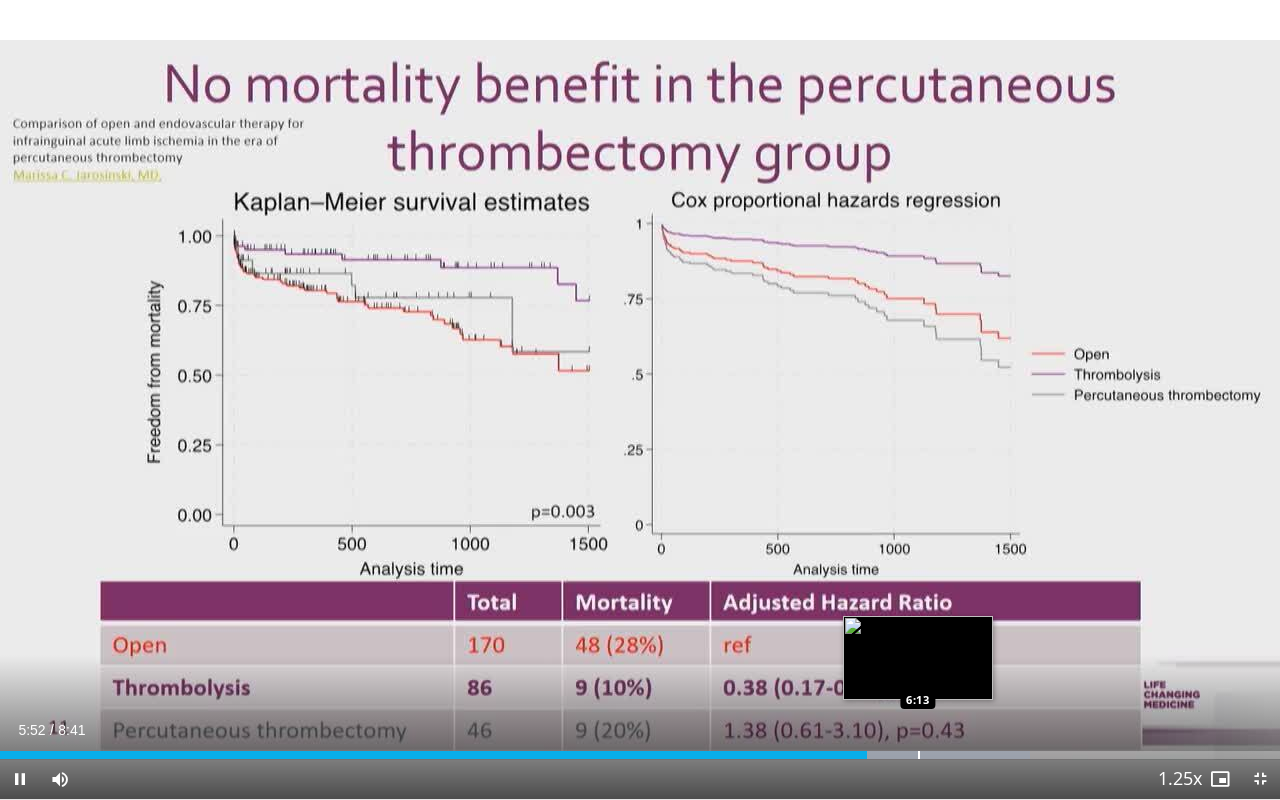 click at bounding box center [919, 755] 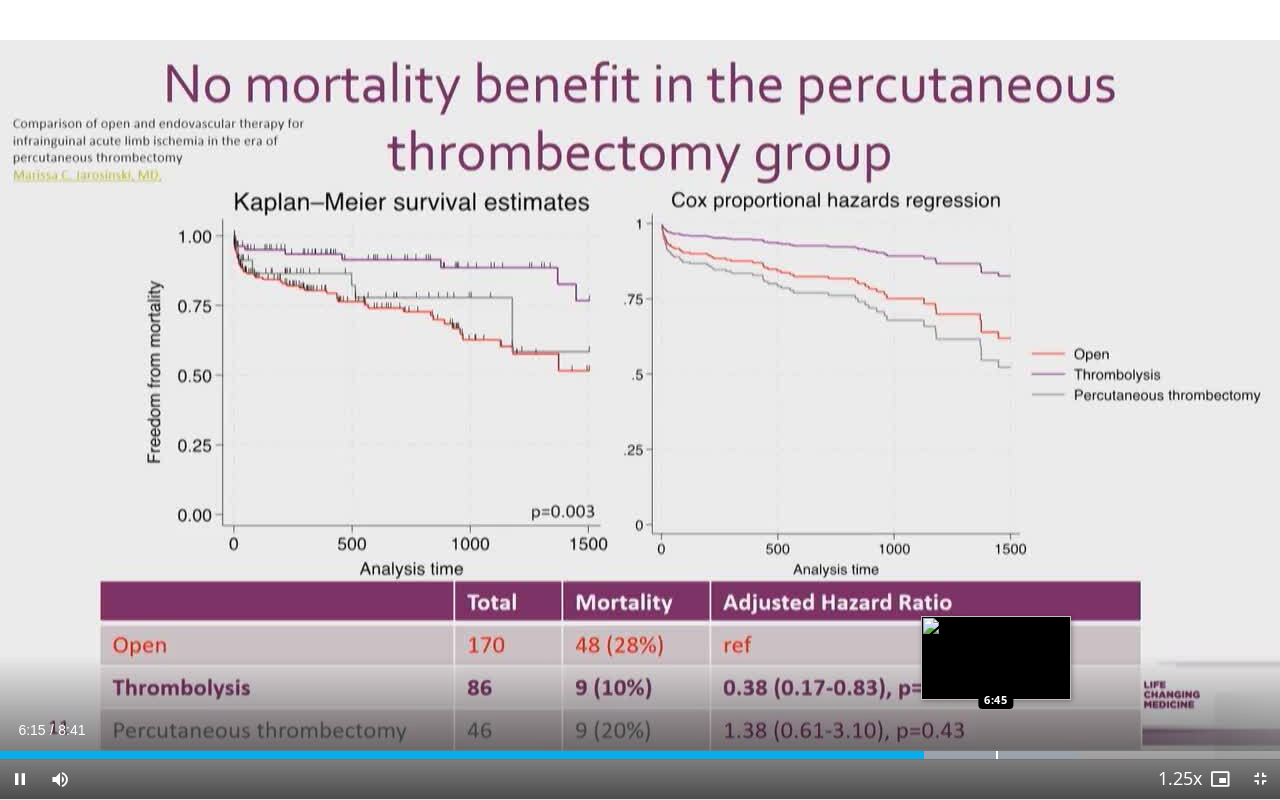 click at bounding box center [997, 755] 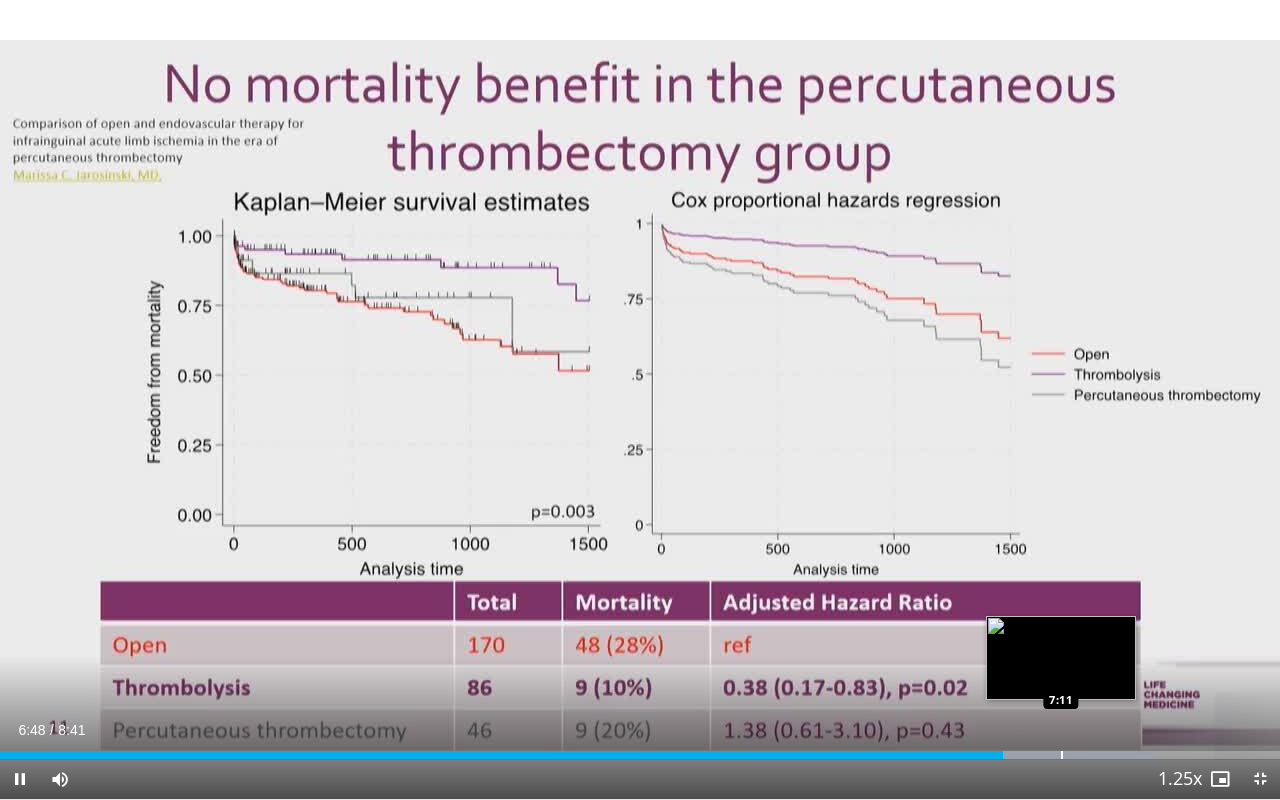 click on "Loaded :  90.06% 6:48 7:11" at bounding box center [640, 749] 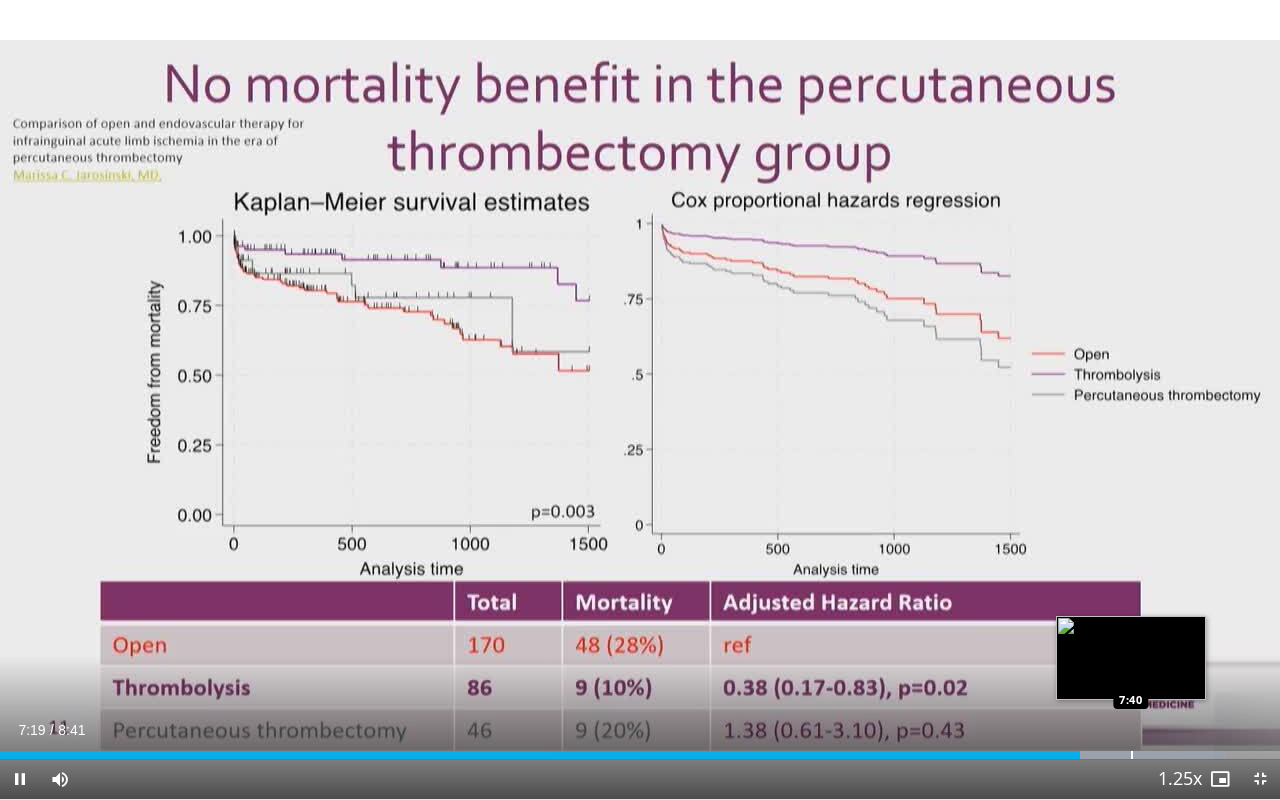 click at bounding box center [1132, 755] 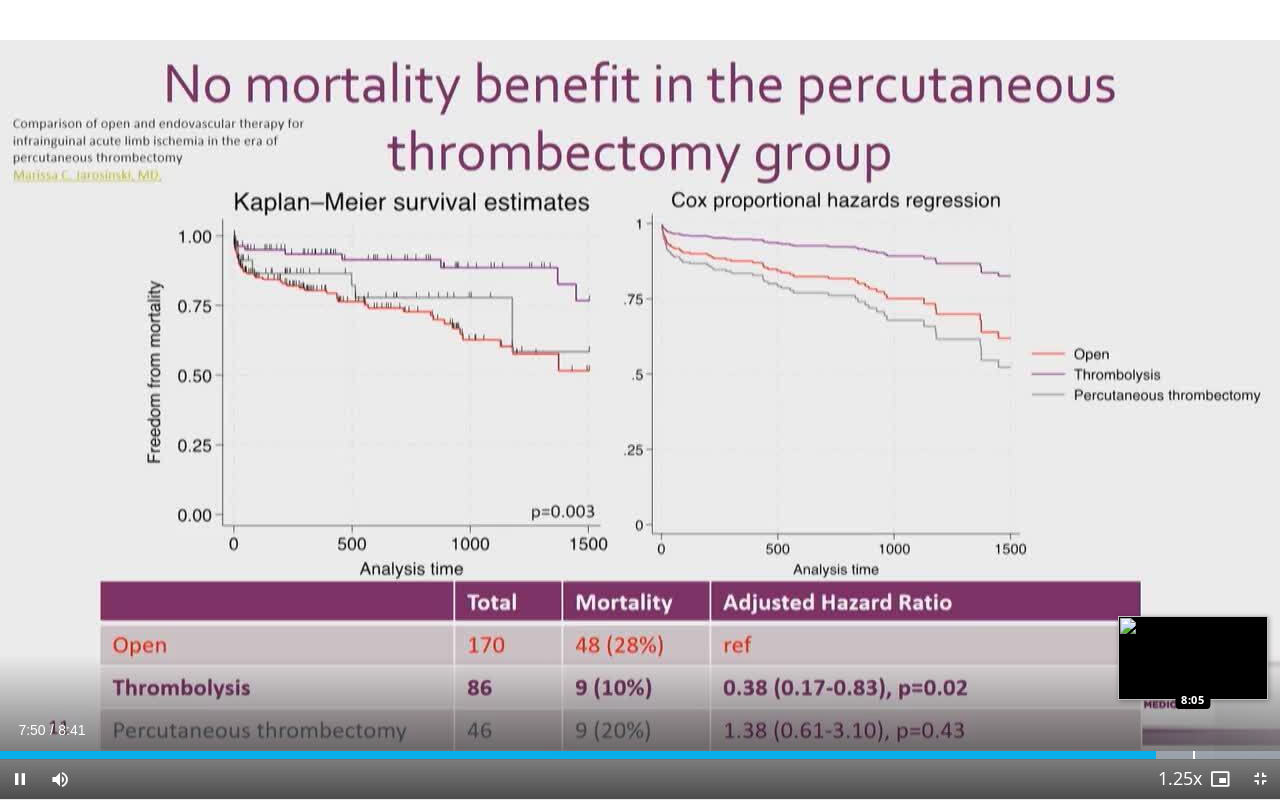 click at bounding box center (1194, 755) 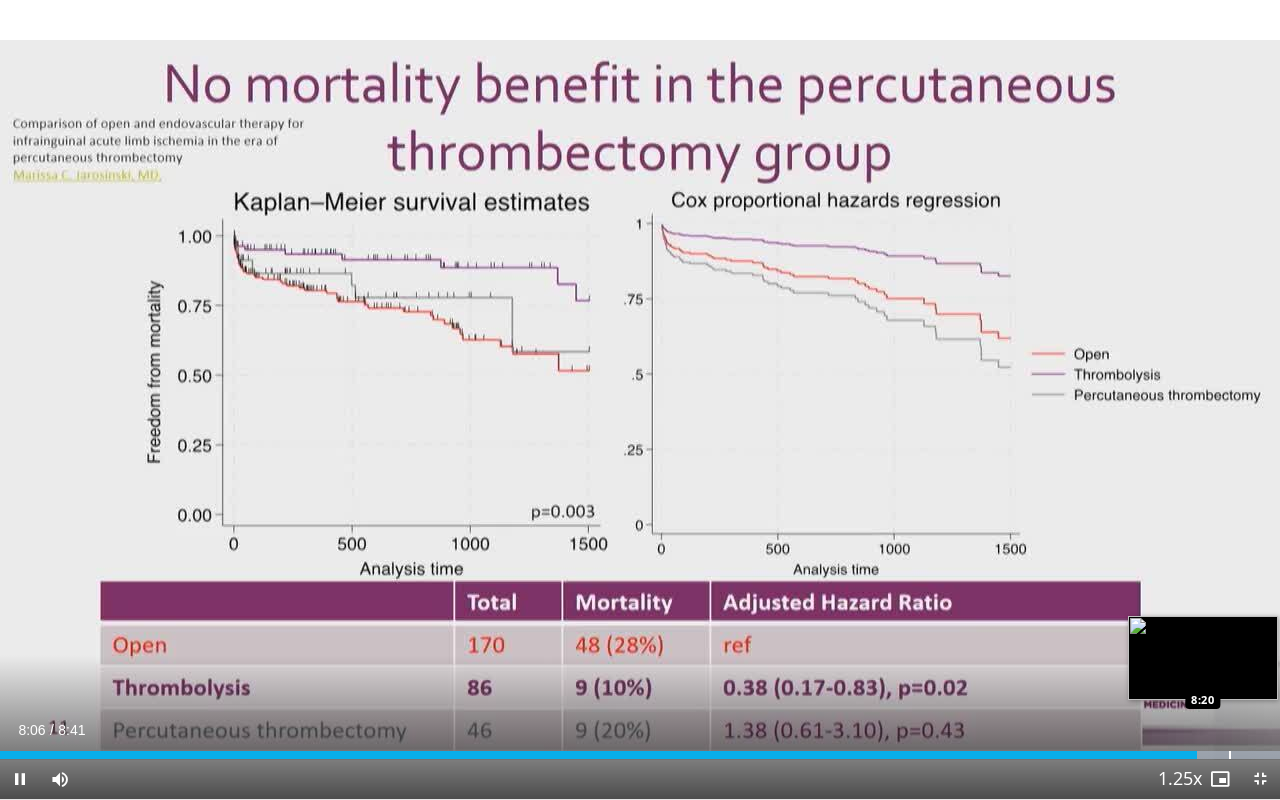 click at bounding box center (1230, 755) 